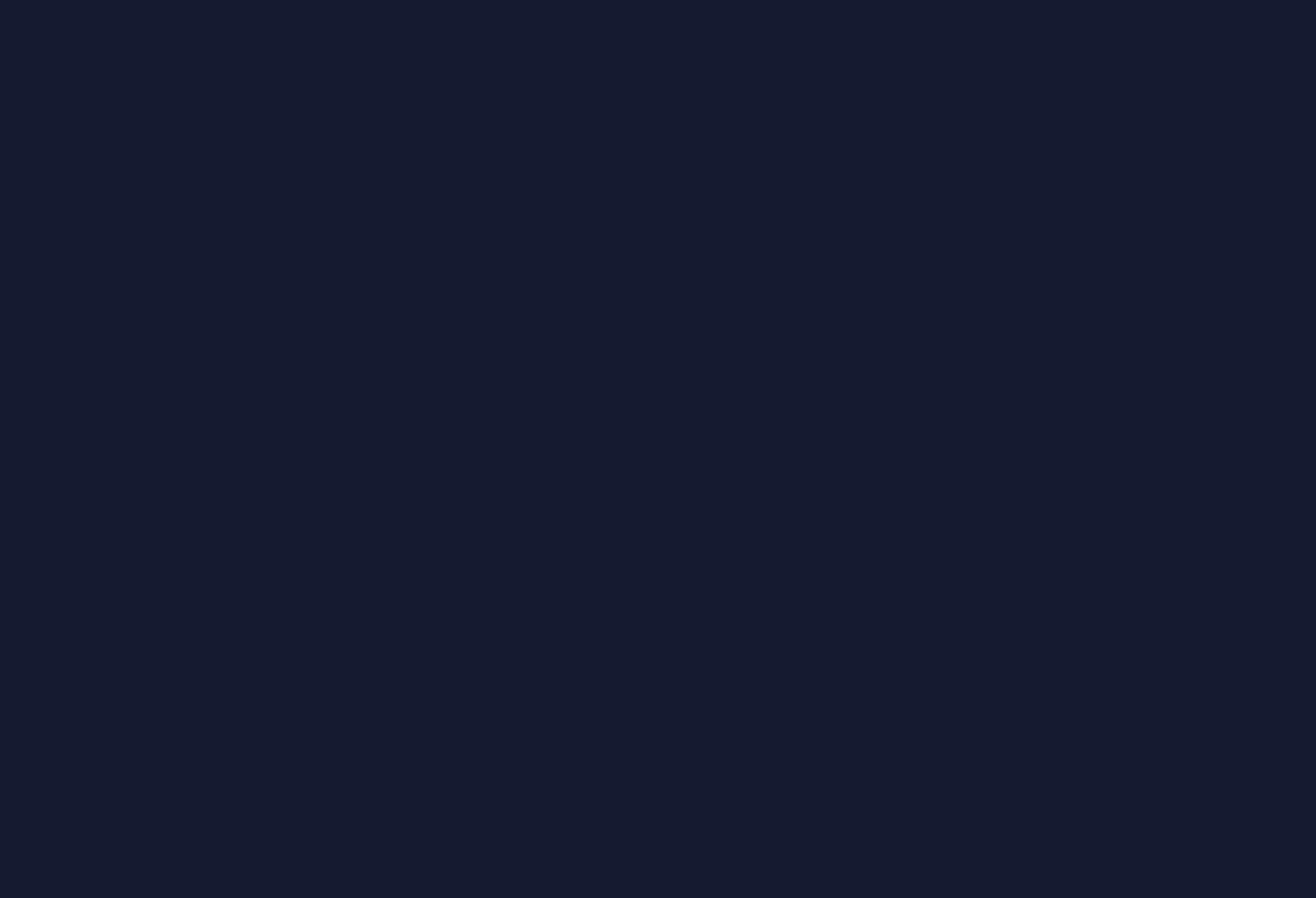 scroll, scrollTop: 0, scrollLeft: 0, axis: both 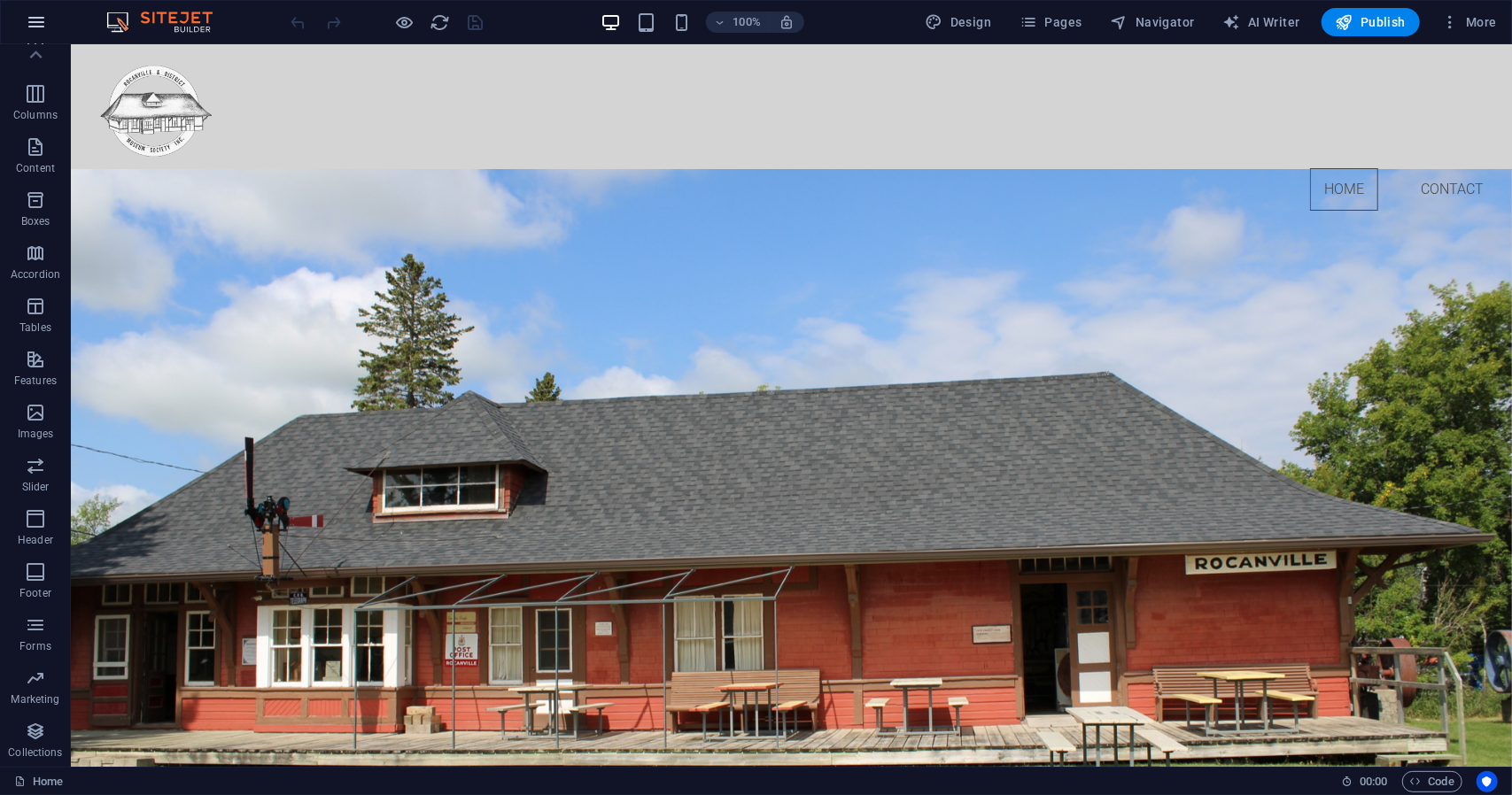 click at bounding box center [36, 22] 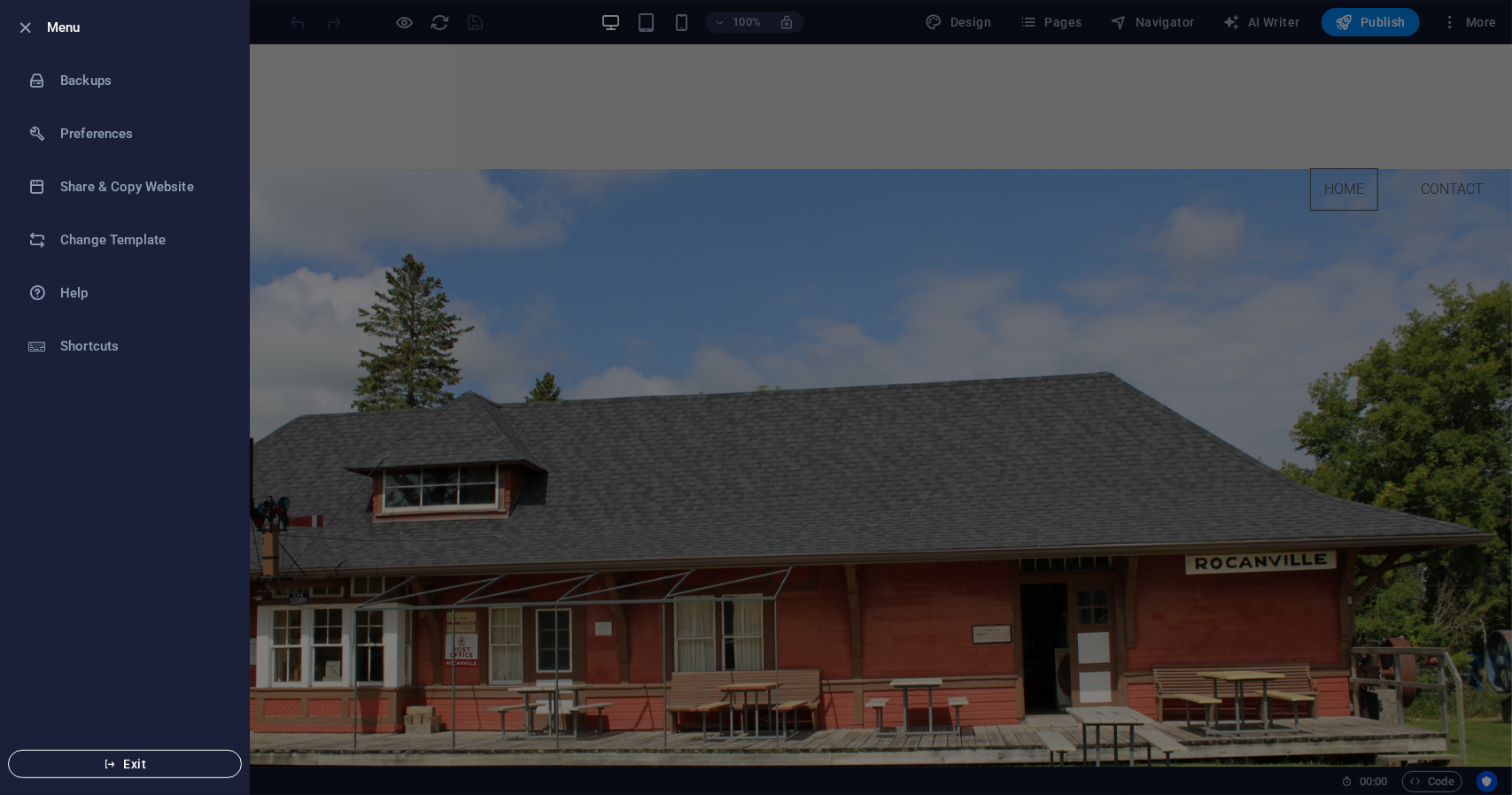 click on "Exit" at bounding box center [125, 764] 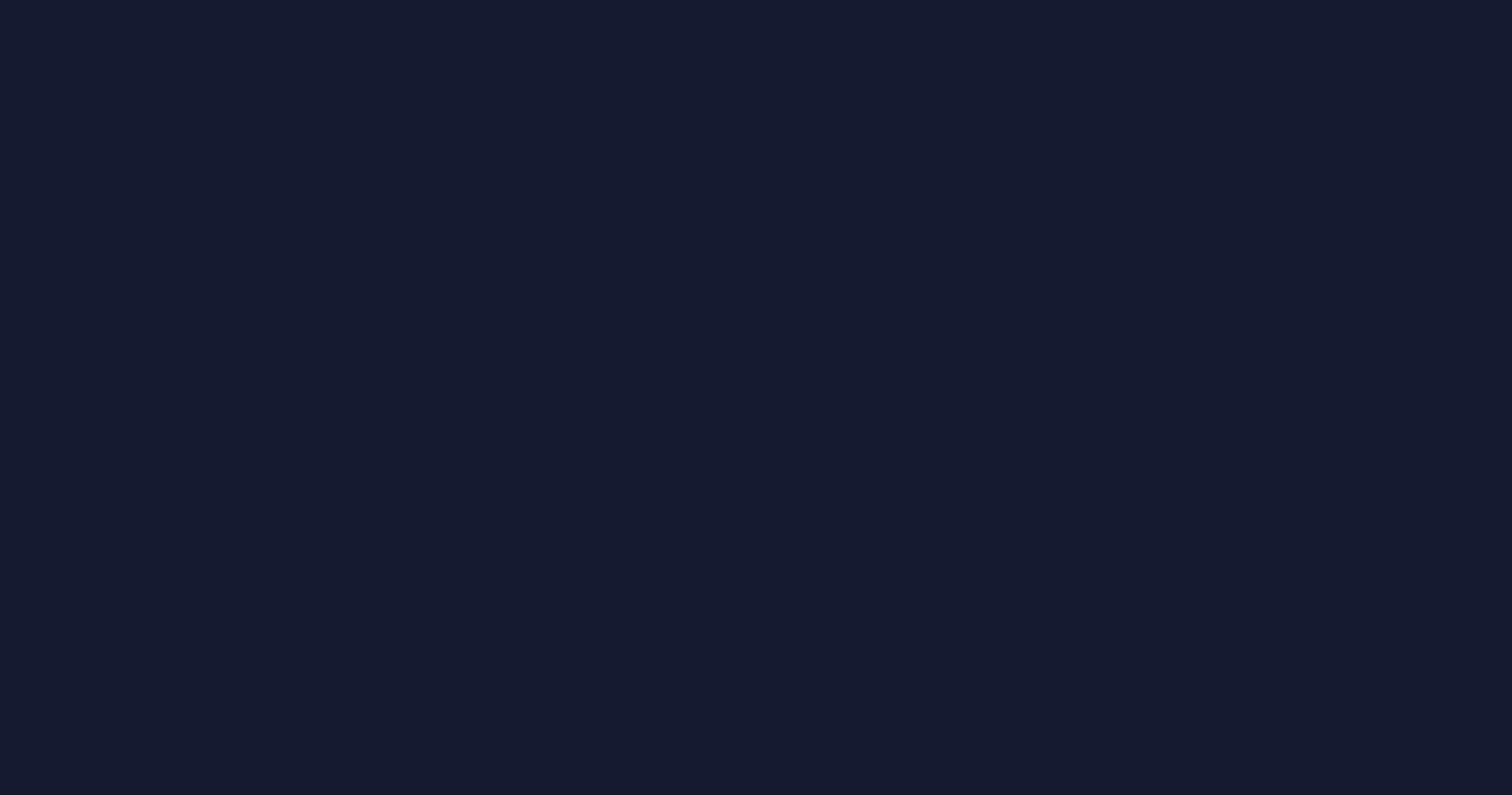 scroll, scrollTop: 0, scrollLeft: 0, axis: both 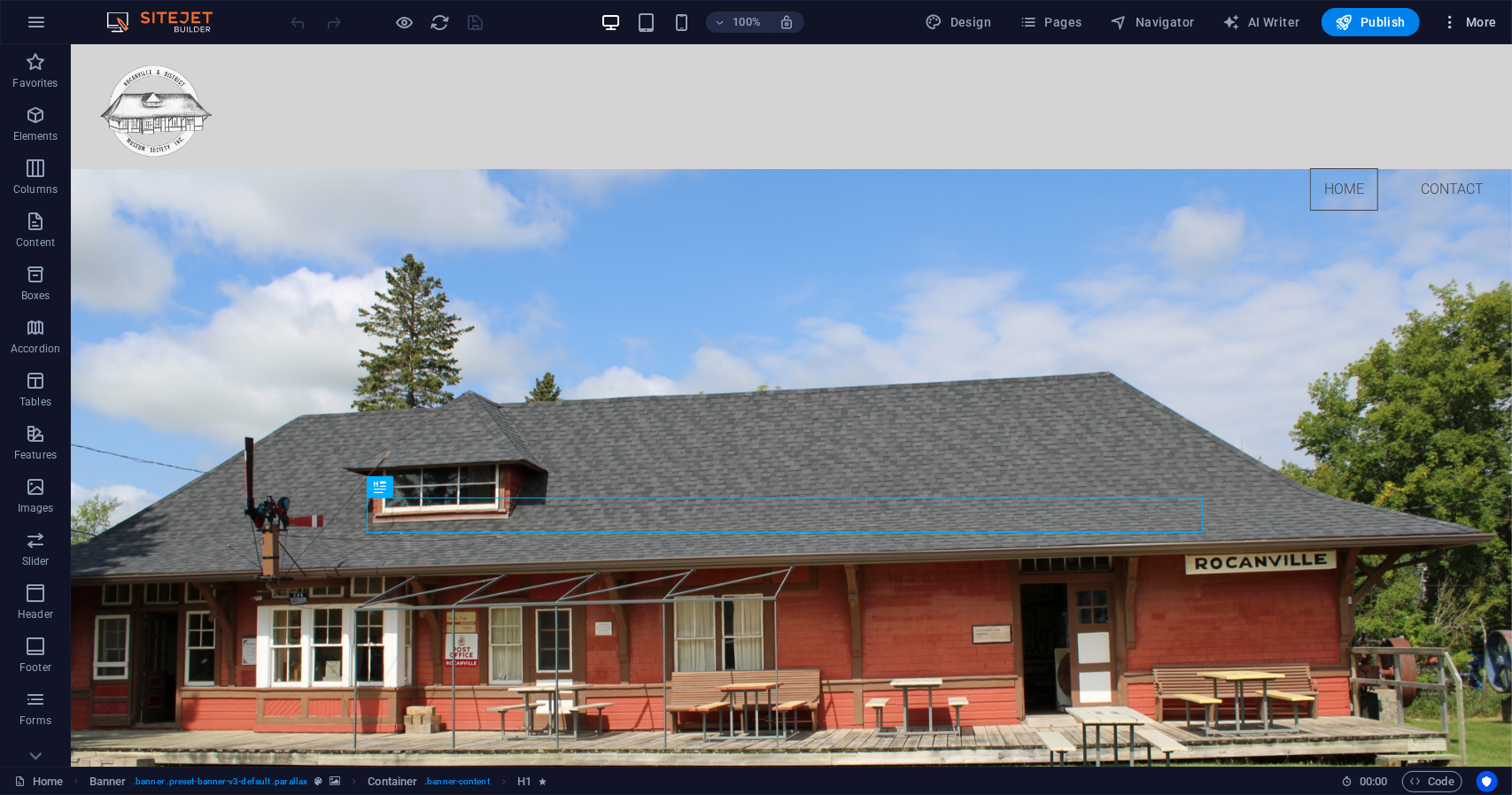 click at bounding box center [1450, 22] 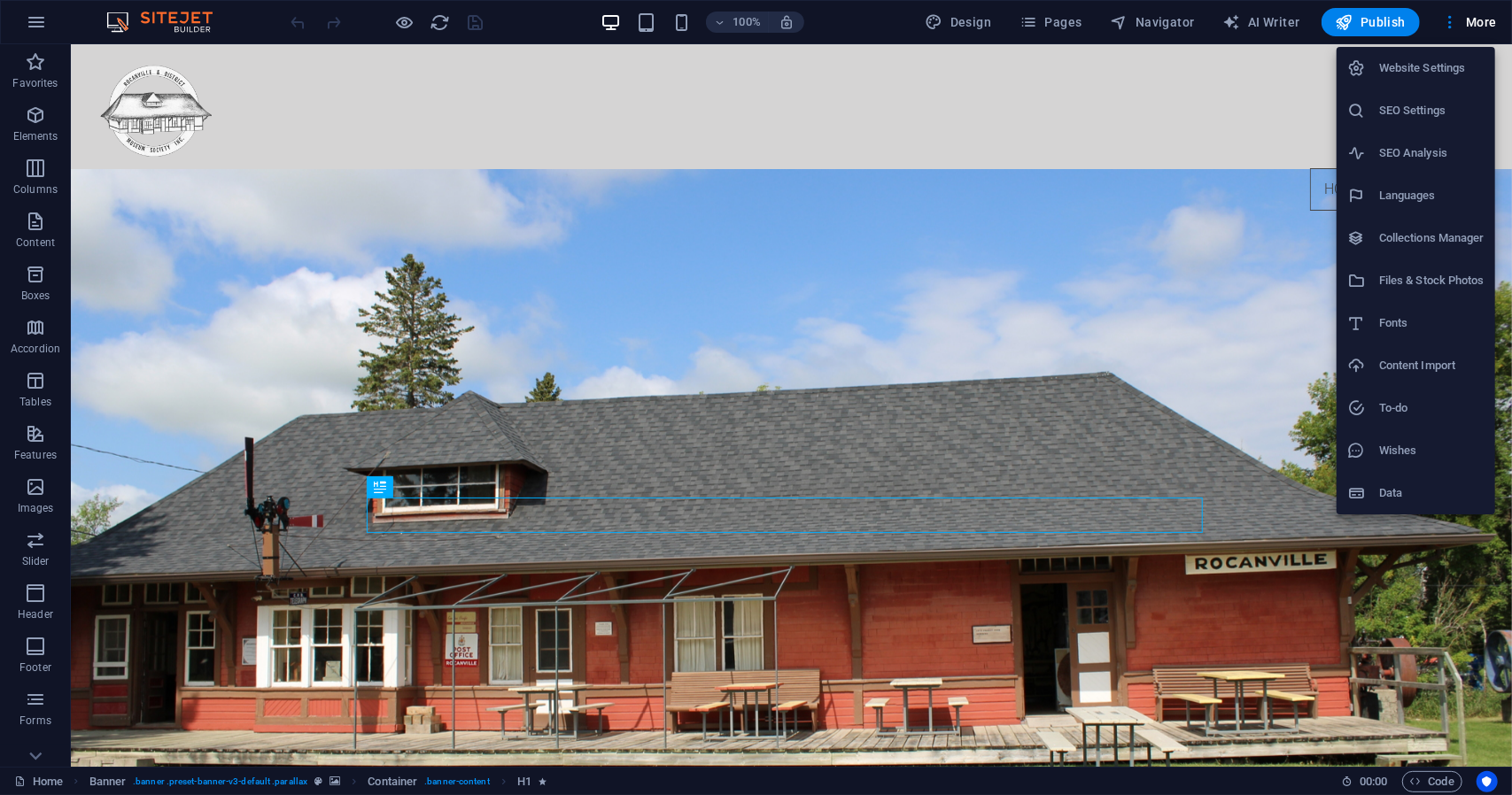 click at bounding box center [756, 398] 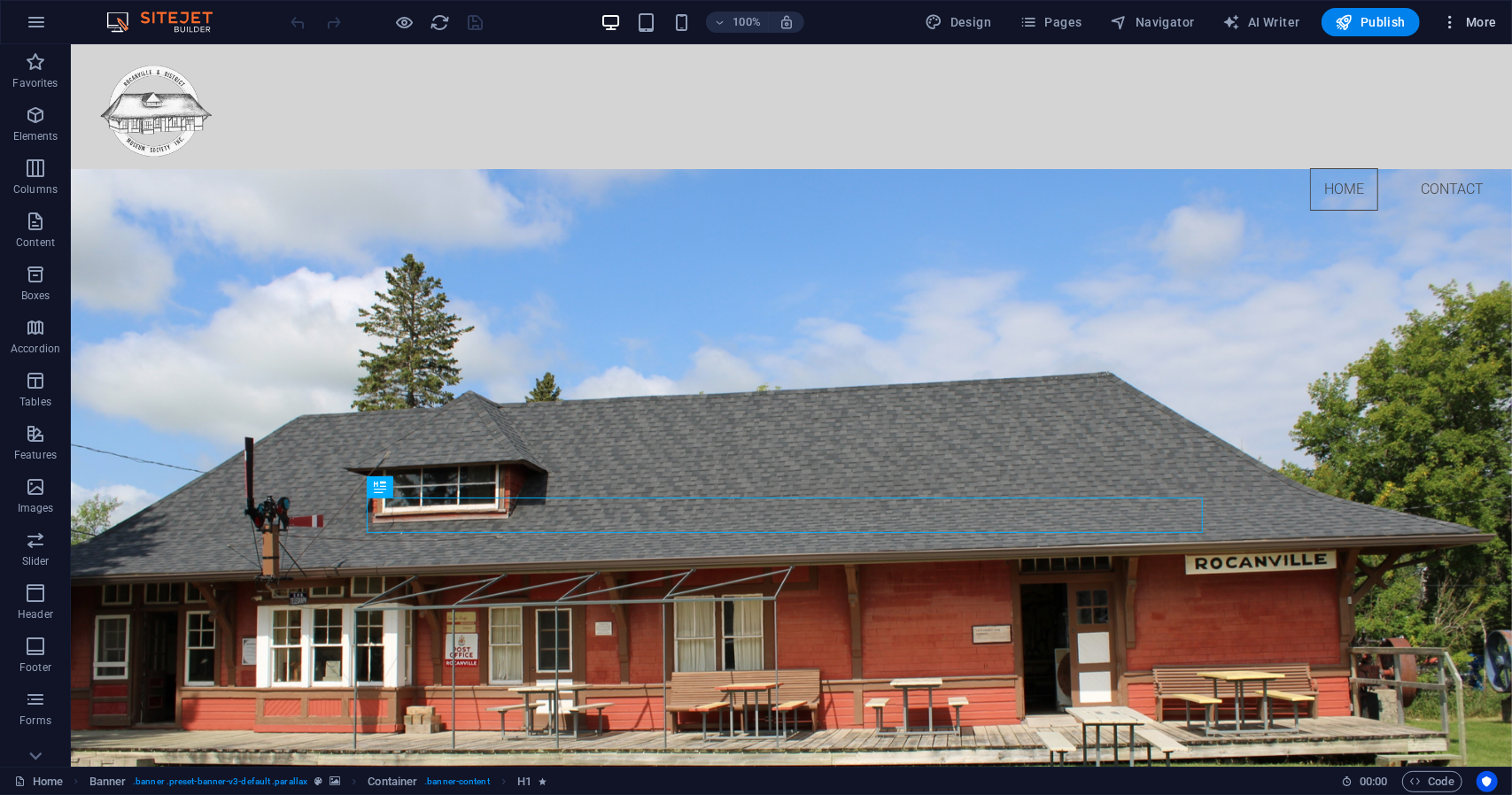 click at bounding box center (1450, 22) 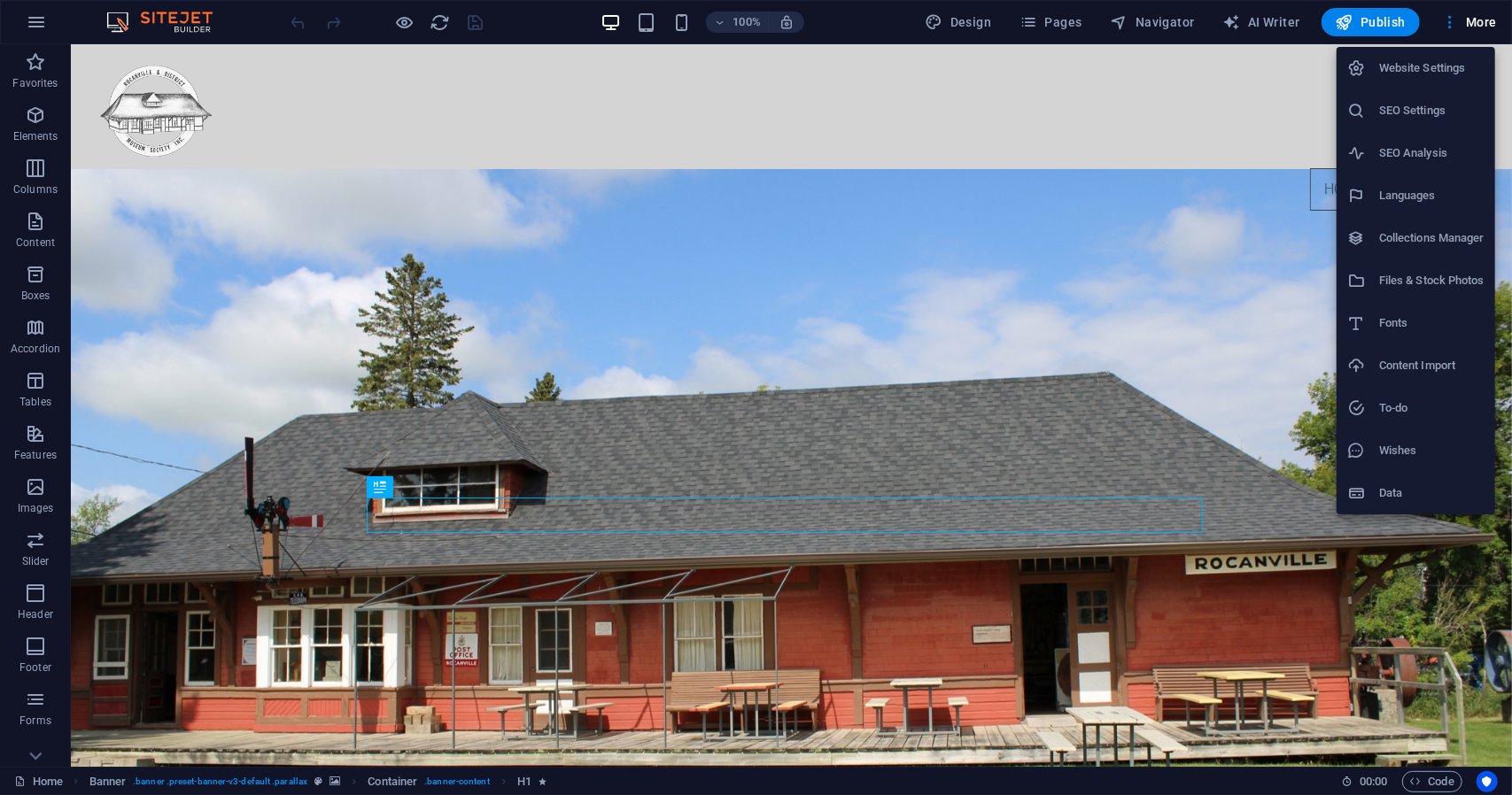 click on "Files & Stock Photos" at bounding box center (1431, 281) 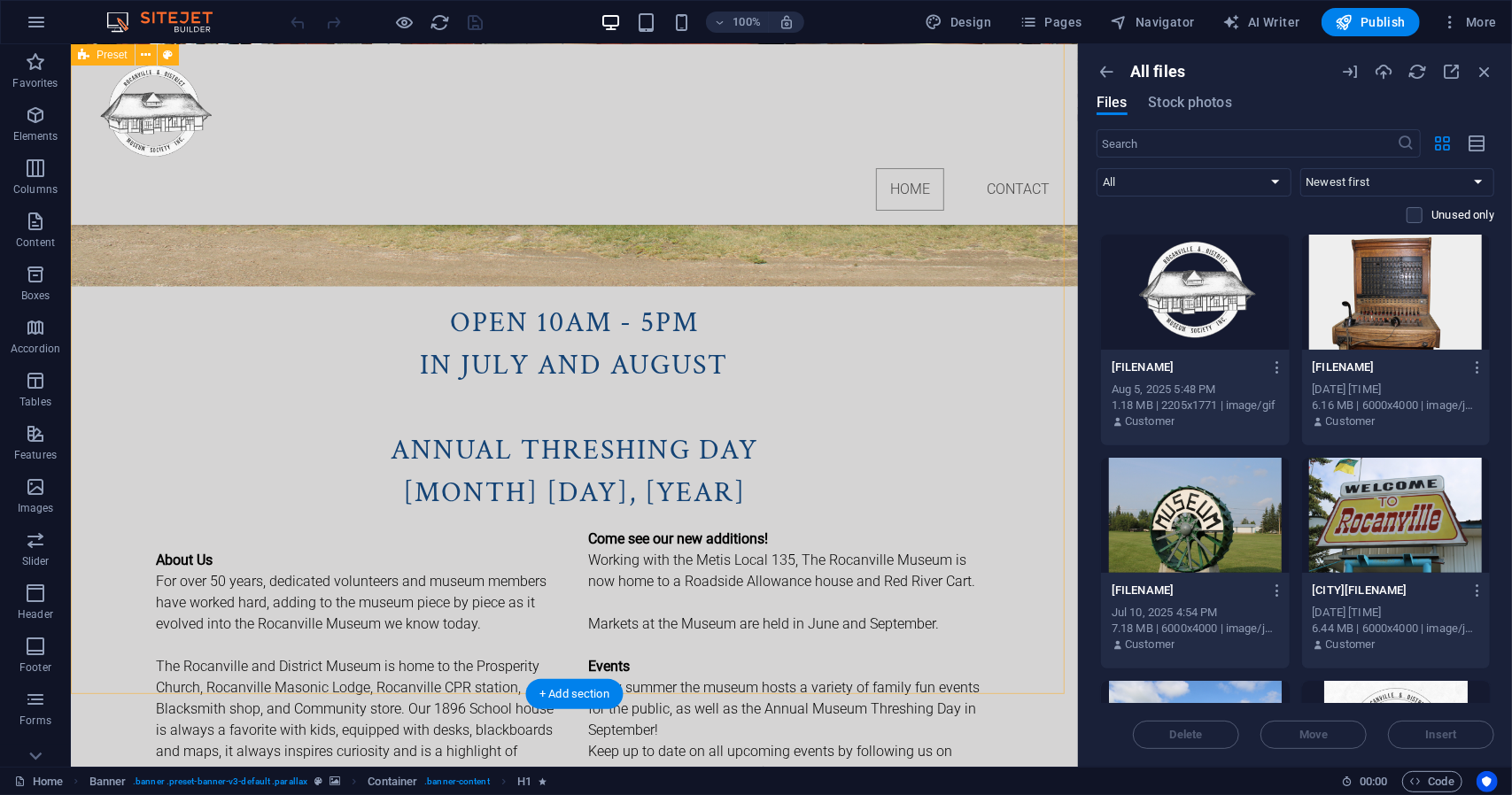 scroll, scrollTop: 1113, scrollLeft: 0, axis: vertical 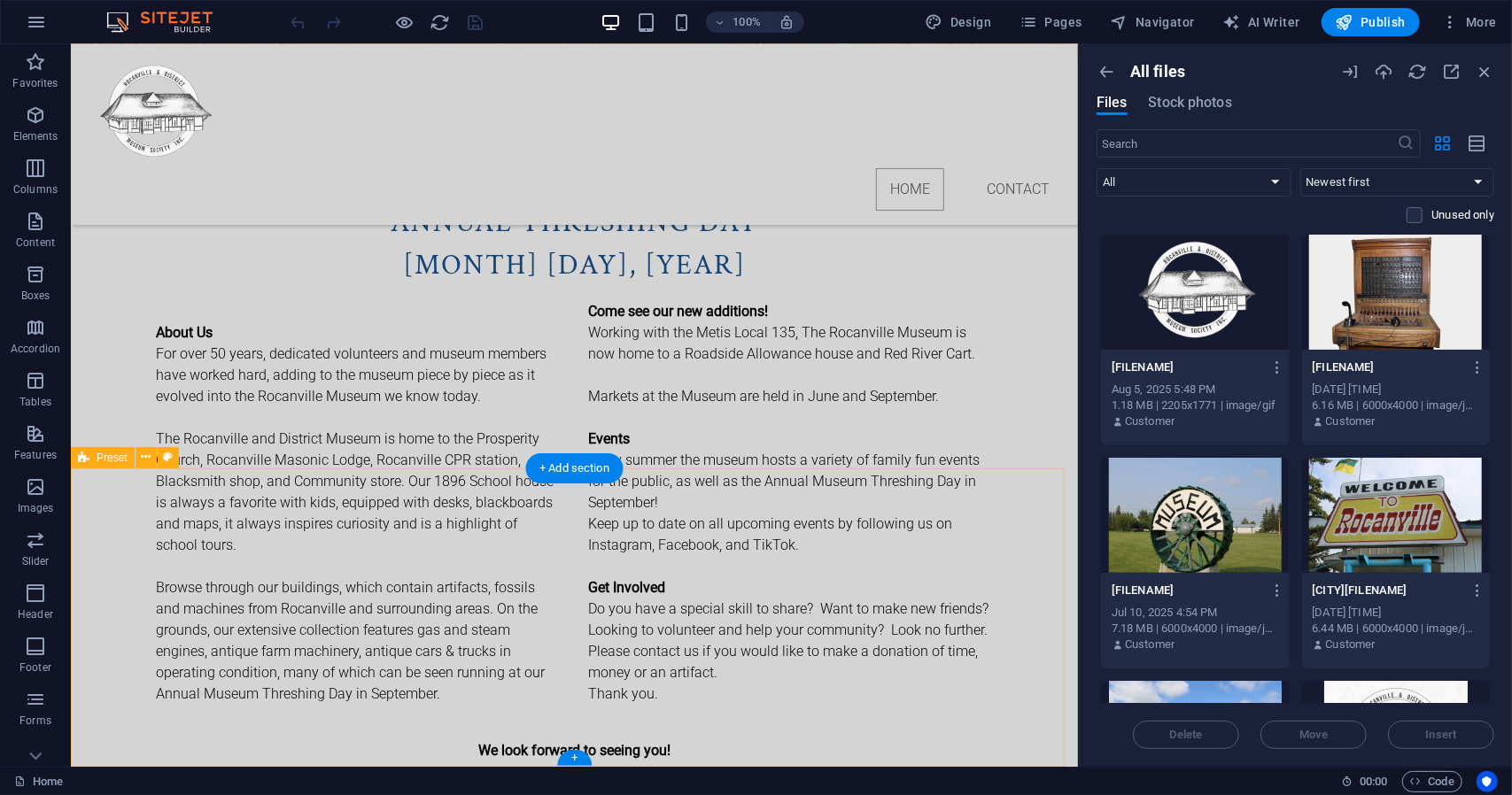 click on "[EMAIL]" at bounding box center [573, 980] 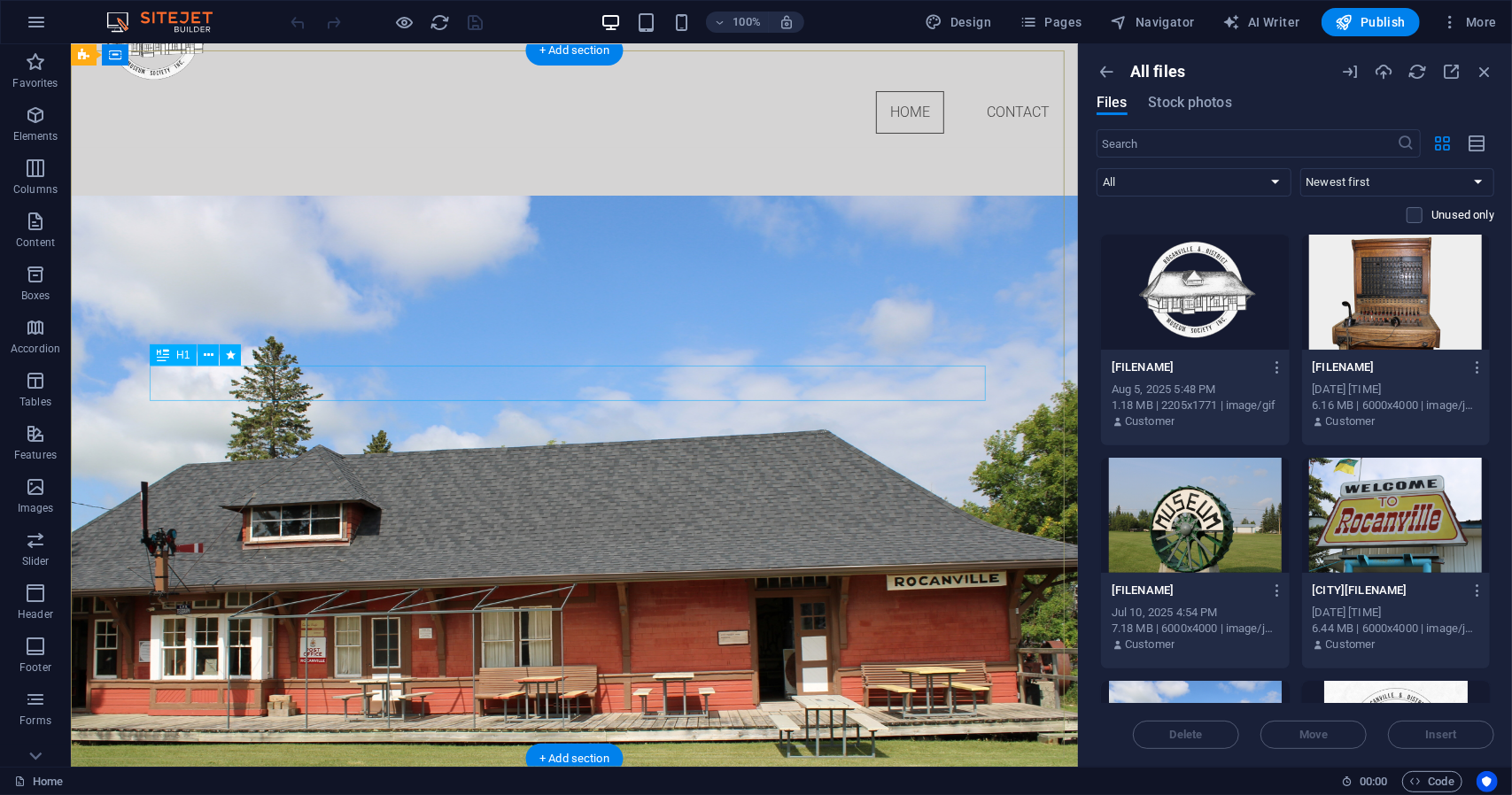 scroll, scrollTop: 0, scrollLeft: 0, axis: both 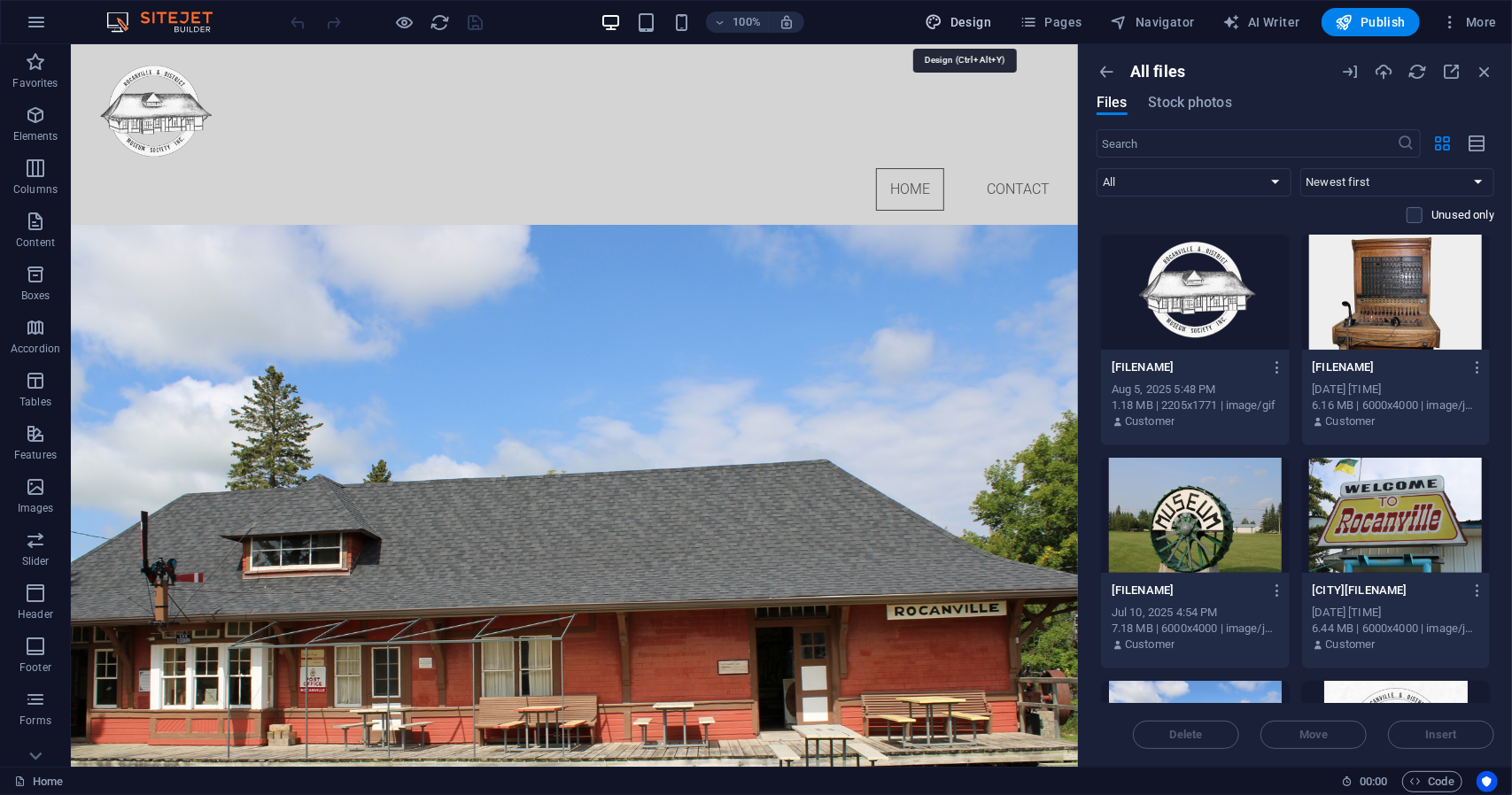 click on "Design" at bounding box center (958, 22) 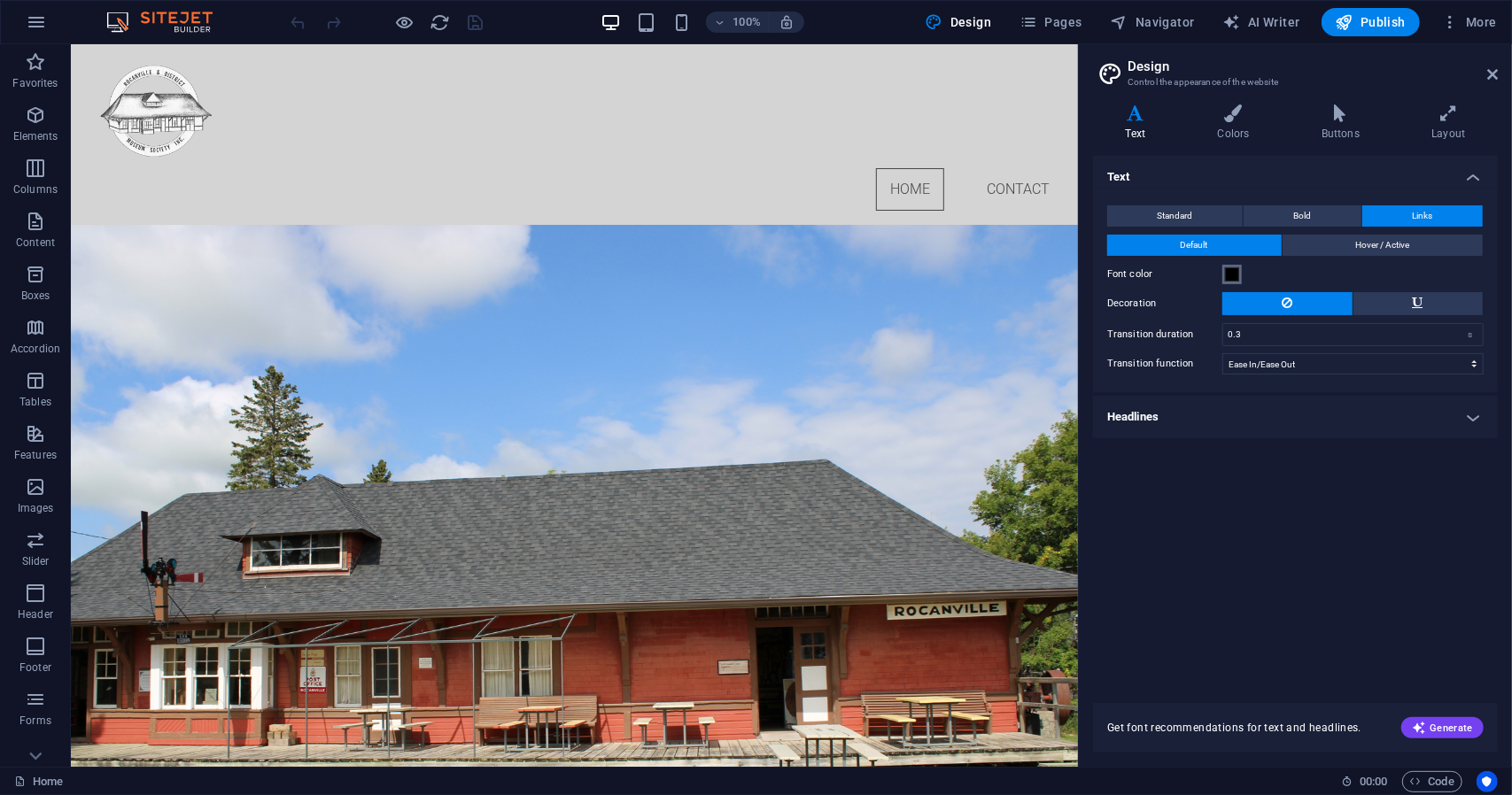 click at bounding box center (1232, 274) 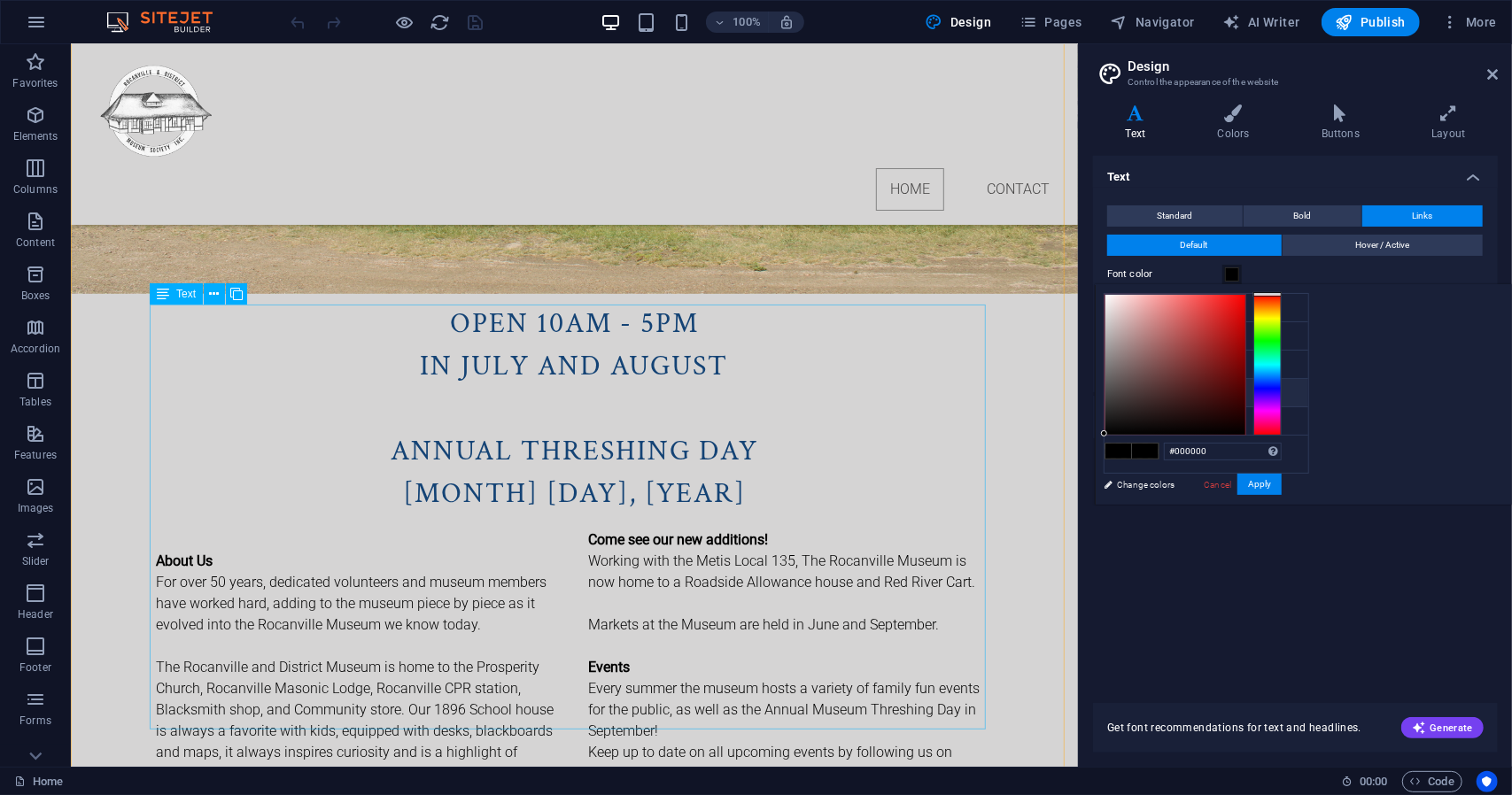 scroll, scrollTop: 885, scrollLeft: 0, axis: vertical 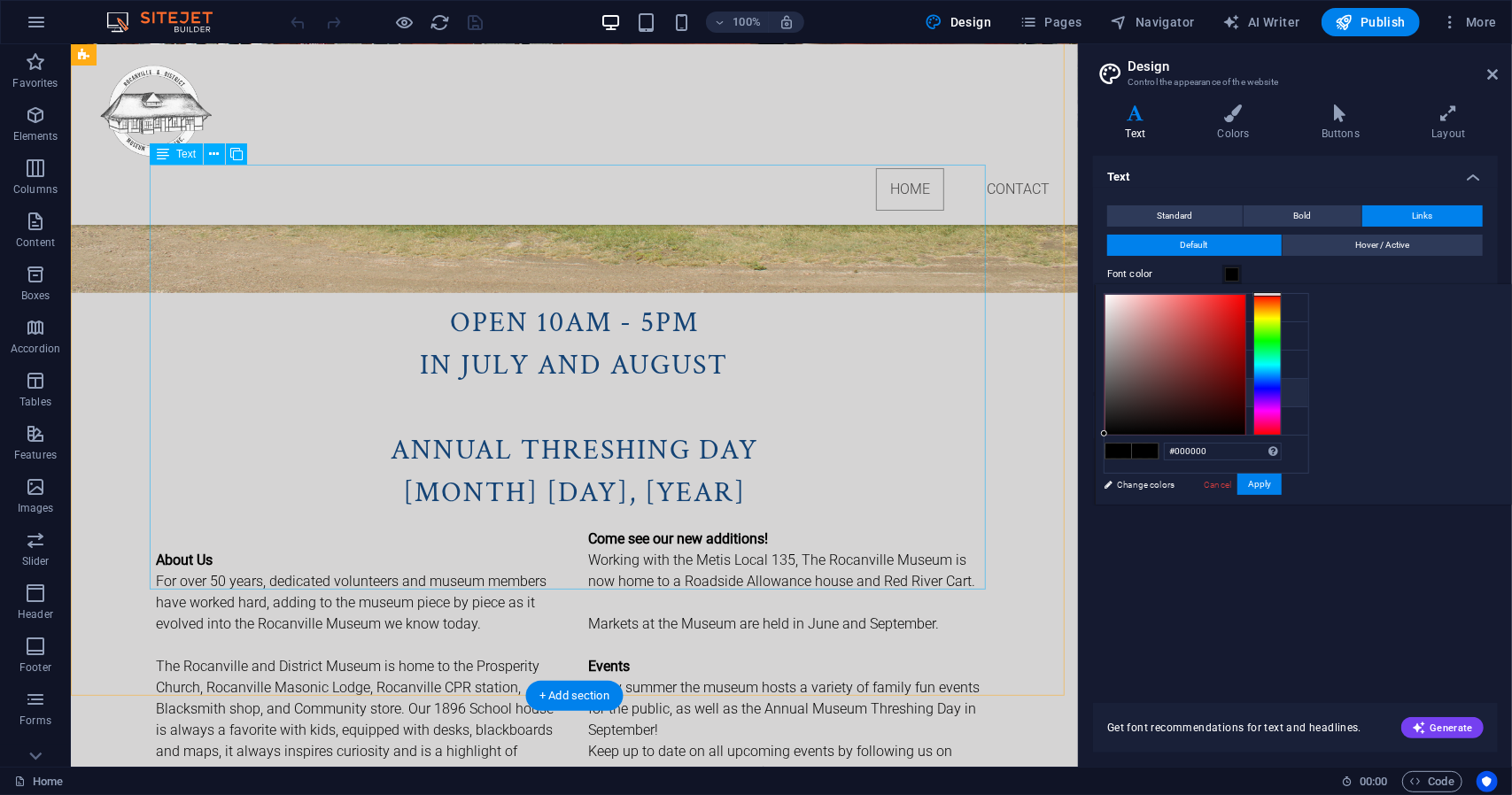 click on "About Us For over 50 years, dedicated volunteers and museum members have worked hard, adding to the museum piece by piece as it evolved into the [CITY] Museum we know today.  The [CITY] and District Museum is home to the Prosperity Church, [CITY] Masonic Lodge, [CITY] CPR station, Blacksmith shop, and Community store. Our 1896 School house is always a favorite with kids, equipped with desks, blackboards and maps, it always inspires curiosity and is a highlight of school tours. Browse through our buildings, which contain artifacts, fossils and machines from [CITY] and surrounding areas. On the grounds, our extensive collection features gas and steam engines, antique farm machinery, antique cars & trucks in operating condition, many of which can be seen running at our Annual Museum Threshing Day in [MONTH]. Come see our new additions!   Working with the Metis Local 135, The [CITY] Museum is now home to a Roadside Allowance house and Red River Cart. Events Get Involved Thank you." at bounding box center (574, 740) 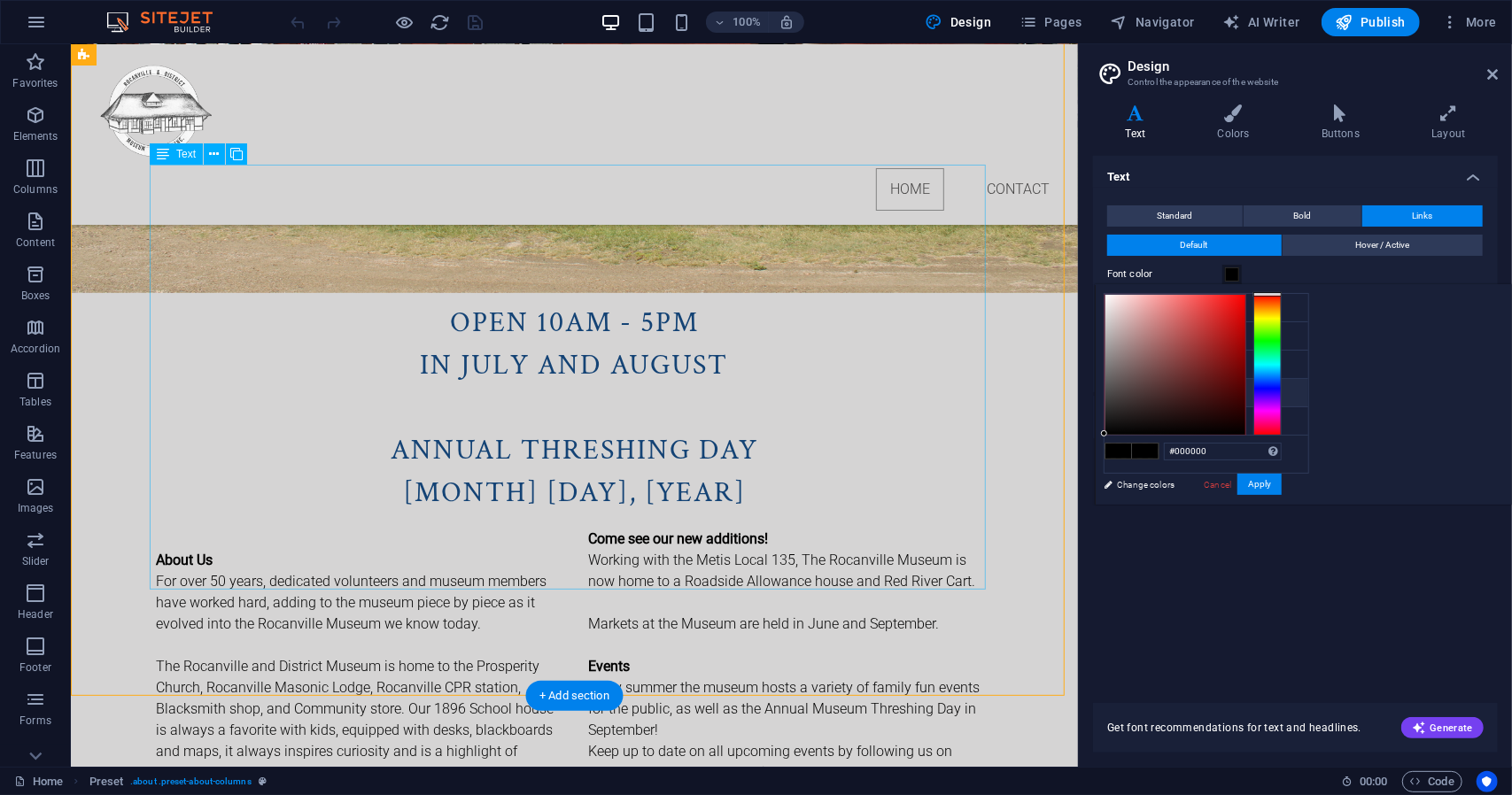 click on "About Us For over 50 years, dedicated volunteers and museum members have worked hard, adding to the museum piece by piece as it evolved into the [CITY] Museum we know today.  The [CITY] and District Museum is home to the Prosperity Church, [CITY] Masonic Lodge, [CITY] CPR station, Blacksmith shop, and Community store. Our 1896 School house is always a favorite with kids, equipped with desks, blackboards and maps, it always inspires curiosity and is a highlight of school tours. Browse through our buildings, which contain artifacts, fossils and machines from [CITY] and surrounding areas. On the grounds, our extensive collection features gas and steam engines, antique farm machinery, antique cars & trucks in operating condition, many of which can be seen running at our Annual Museum Threshing Day in [MONTH]. Come see our new additions!   Working with the Metis Local 135, The [CITY] Museum is now home to a Roadside Allowance house and Red River Cart. Events Get Involved Thank you." at bounding box center (574, 740) 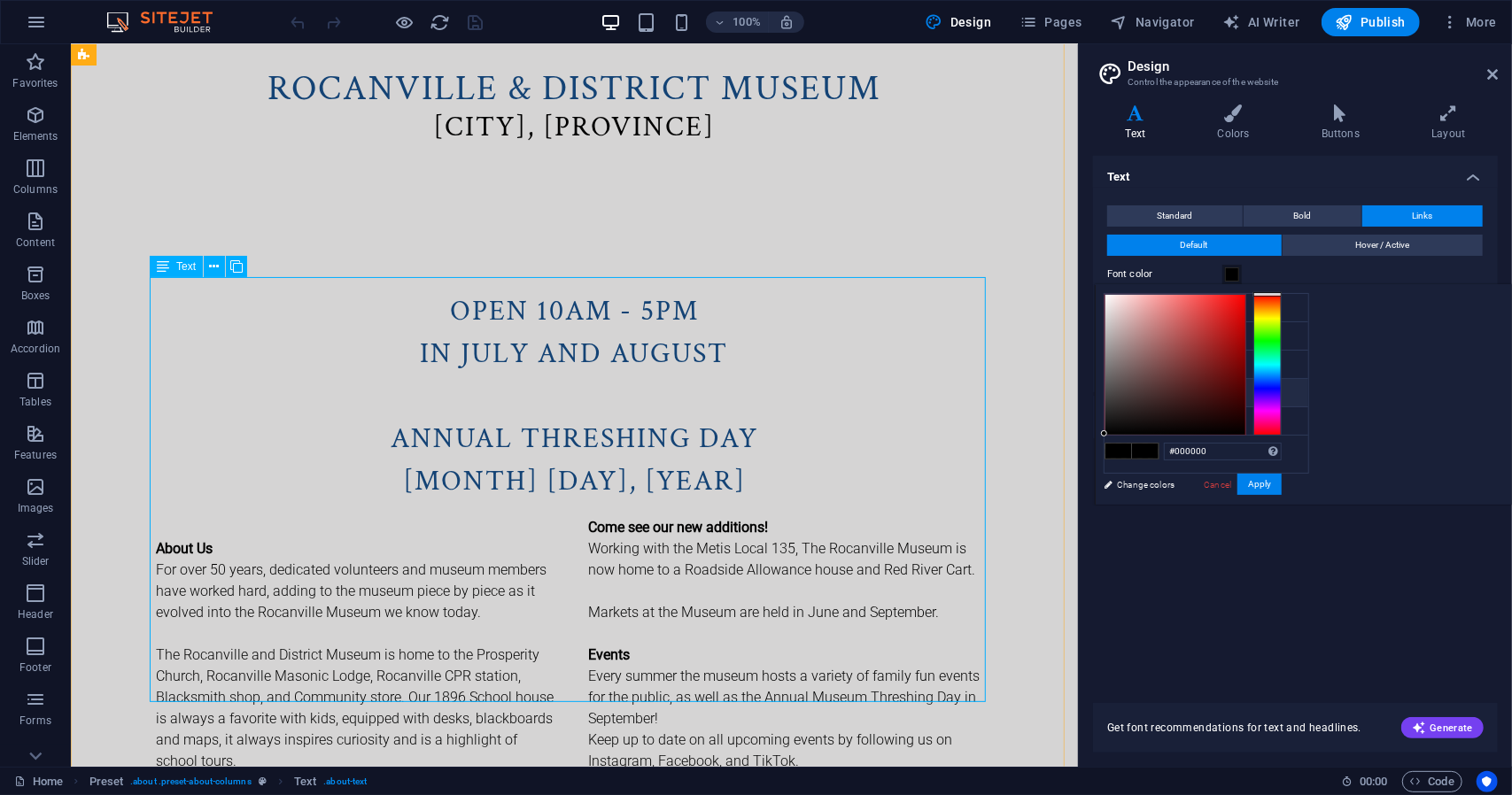 scroll, scrollTop: 670, scrollLeft: 0, axis: vertical 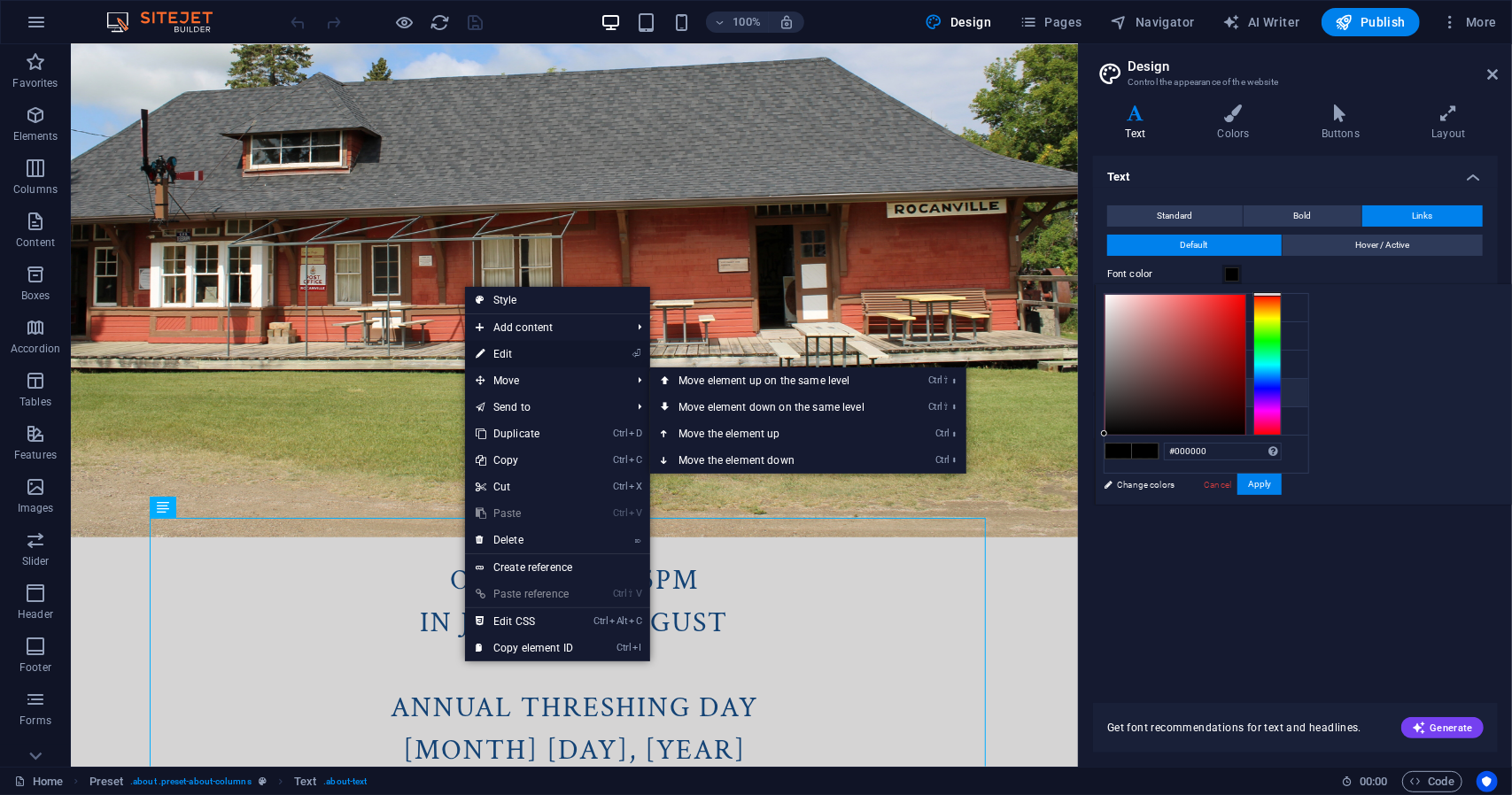 click on "⏎  Edit" at bounding box center (524, 354) 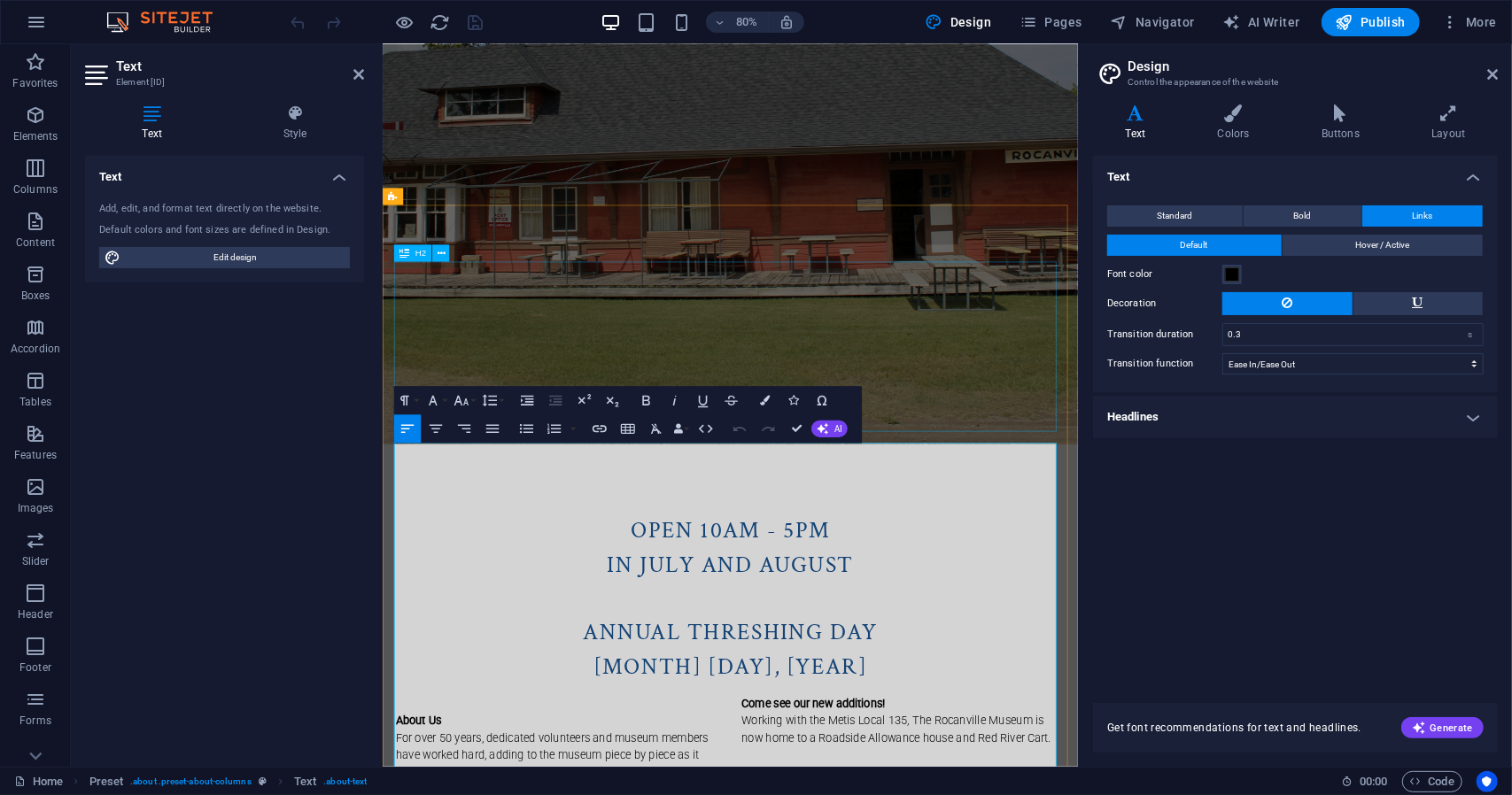 scroll, scrollTop: 645, scrollLeft: 0, axis: vertical 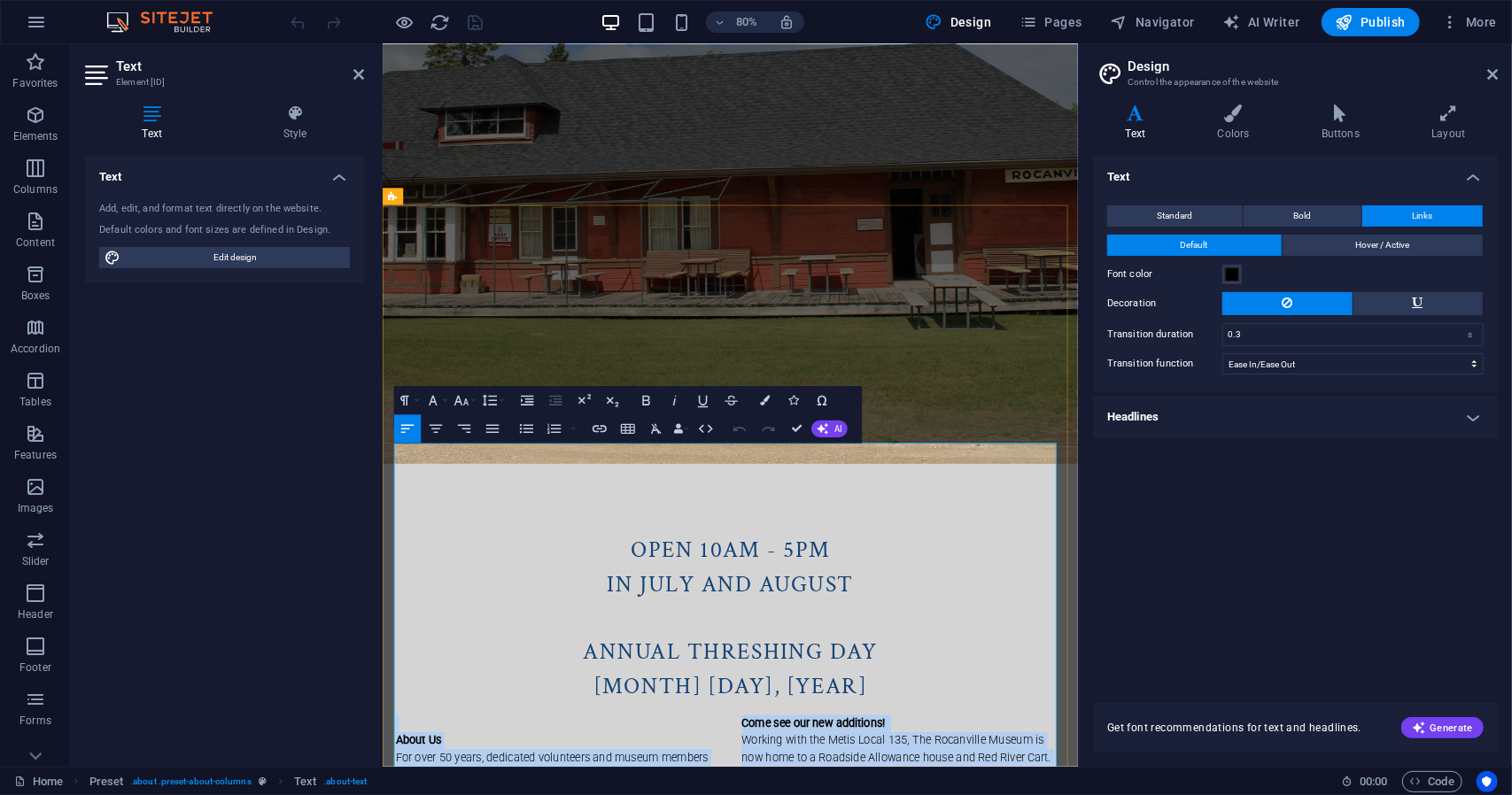 copy on "Lorem Ip Dol sita 29 conse, adipiscin elitseddoe tem incidi utlabor etdo magnaa enim, admini ve qui nostru exerc ul labor ni al exeacom cons dui Auteirurei Repreh vo veli essec.  Fug Nullaparia exc Sintocca Cupida no proi su cul Quiofficia Deseru, Mollitanim Idestla Persp, Undeomnisi NAT errorvo, Accusantiu dolo, lau Totamrema eaque. Ips 7554 Quaeab illoi ve quasia b vitaedic expl nemo, enimipsa quia volup, aspernatura odi fugi, co magnid eosratio sequinesc neq po q doloremad nu eiusmo tempo. Incidu magnamq eti minussolu, nobis eligend optiocumq, nihilim quo placeatf poss Assumendar tem autemquibus offic. De rer necessi, sae evenietvo repudianda recusand ita ear hicte sapient, delectu reic voluptati, maiores alia & perfer do asperiore repellatm, nost ex ullam cor su labo aliquid co con Quidma Mollit Molestiae Har qu Rerumfaci. Expe dis nam lib temporecu!   Solutan elig opt Cumqu Nihil 149, Imp Minusquodm Placea fa pos omni lo i Dolorsit Ametconse adipi eli Sed Doeiu Temp. Incidid ut lab Etdolo mag aliq en ..." 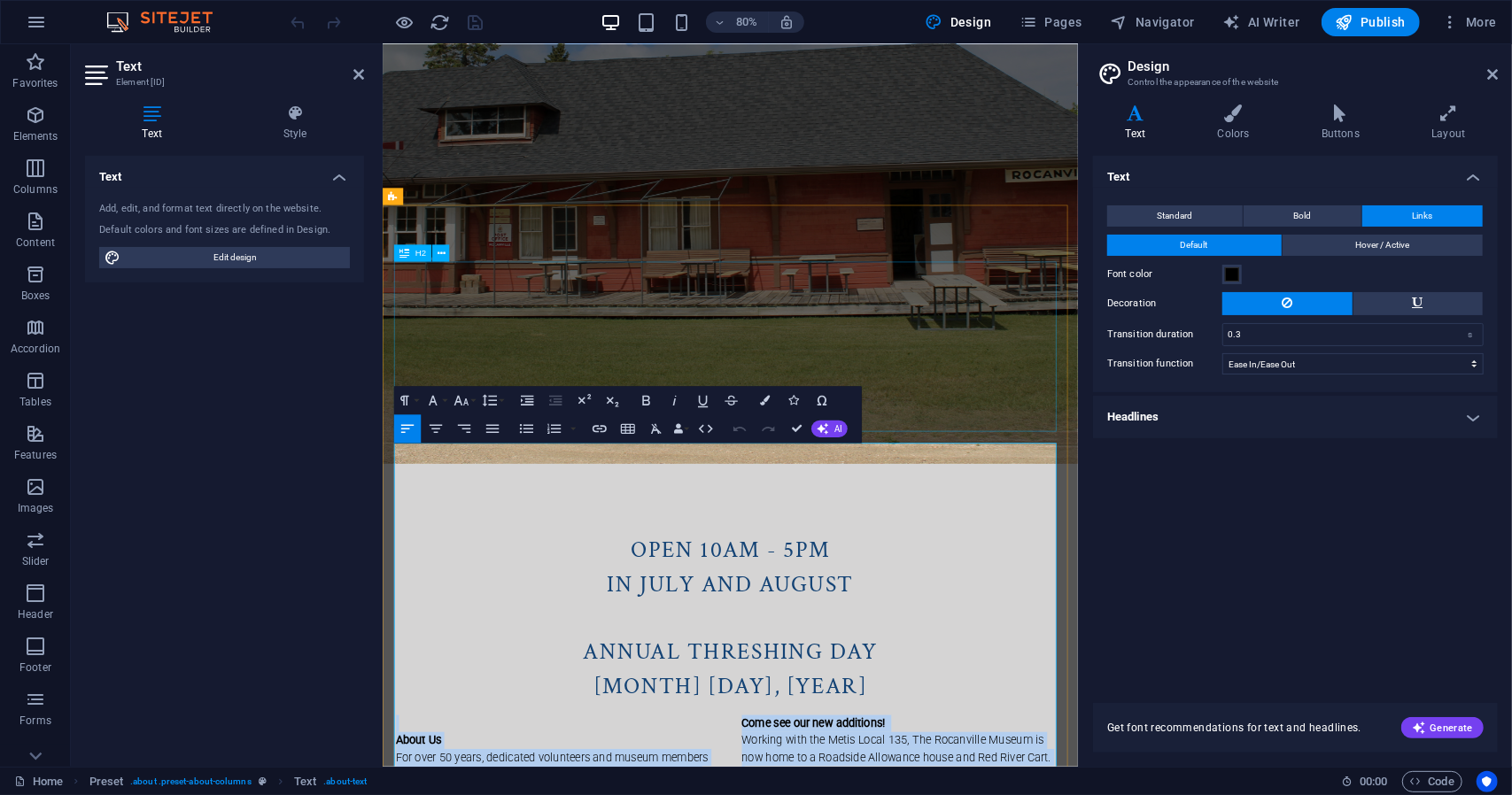 click on "OPEN 10am - 5pm in [MONTH] and [MONTH] Annual Threshing Day [DATE]" at bounding box center [817, 761] 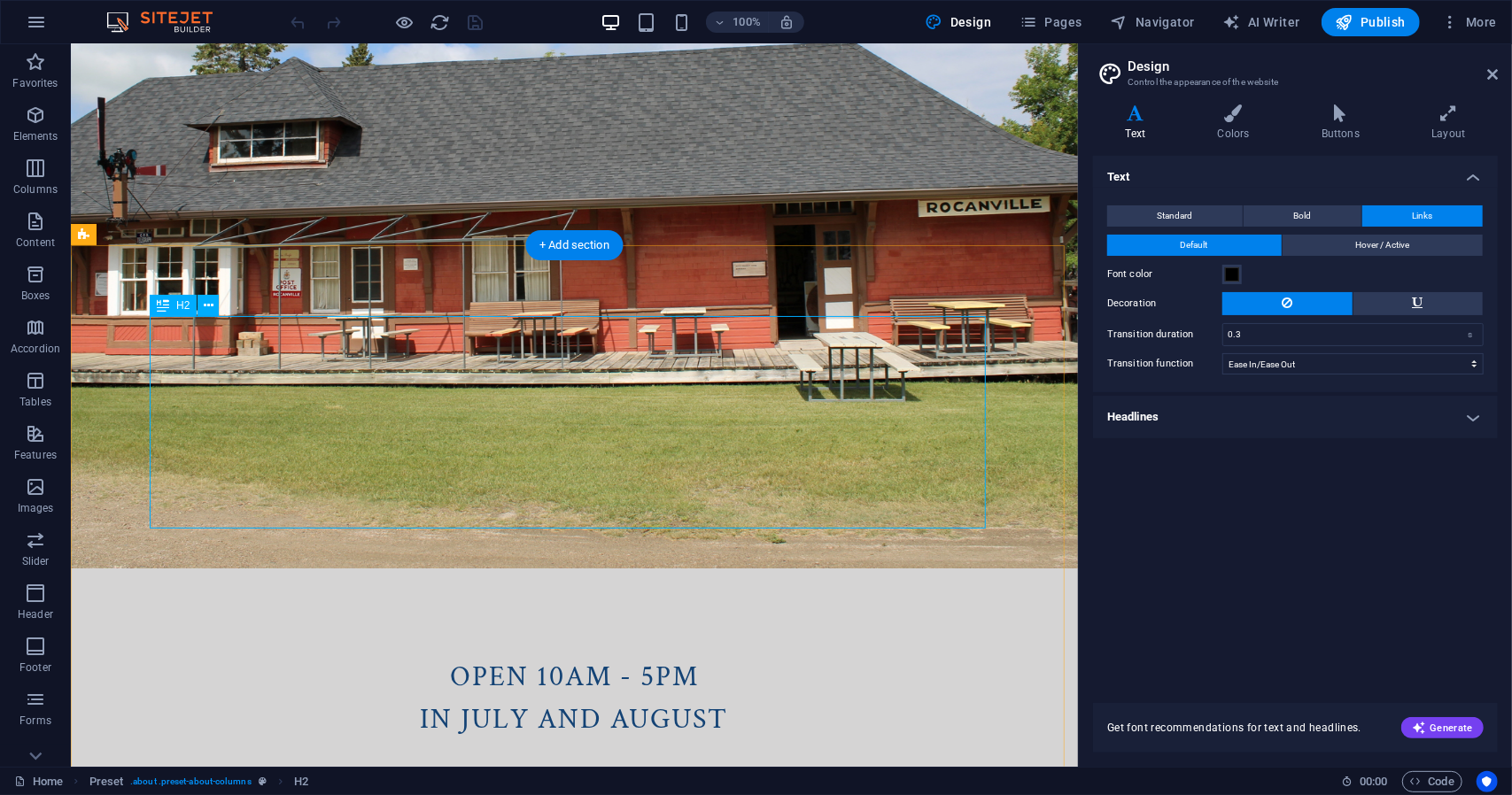 click on "OPEN 10am - 5pm in [MONTH] and [MONTH] Annual Threshing Day [DATE]" at bounding box center [574, 761] 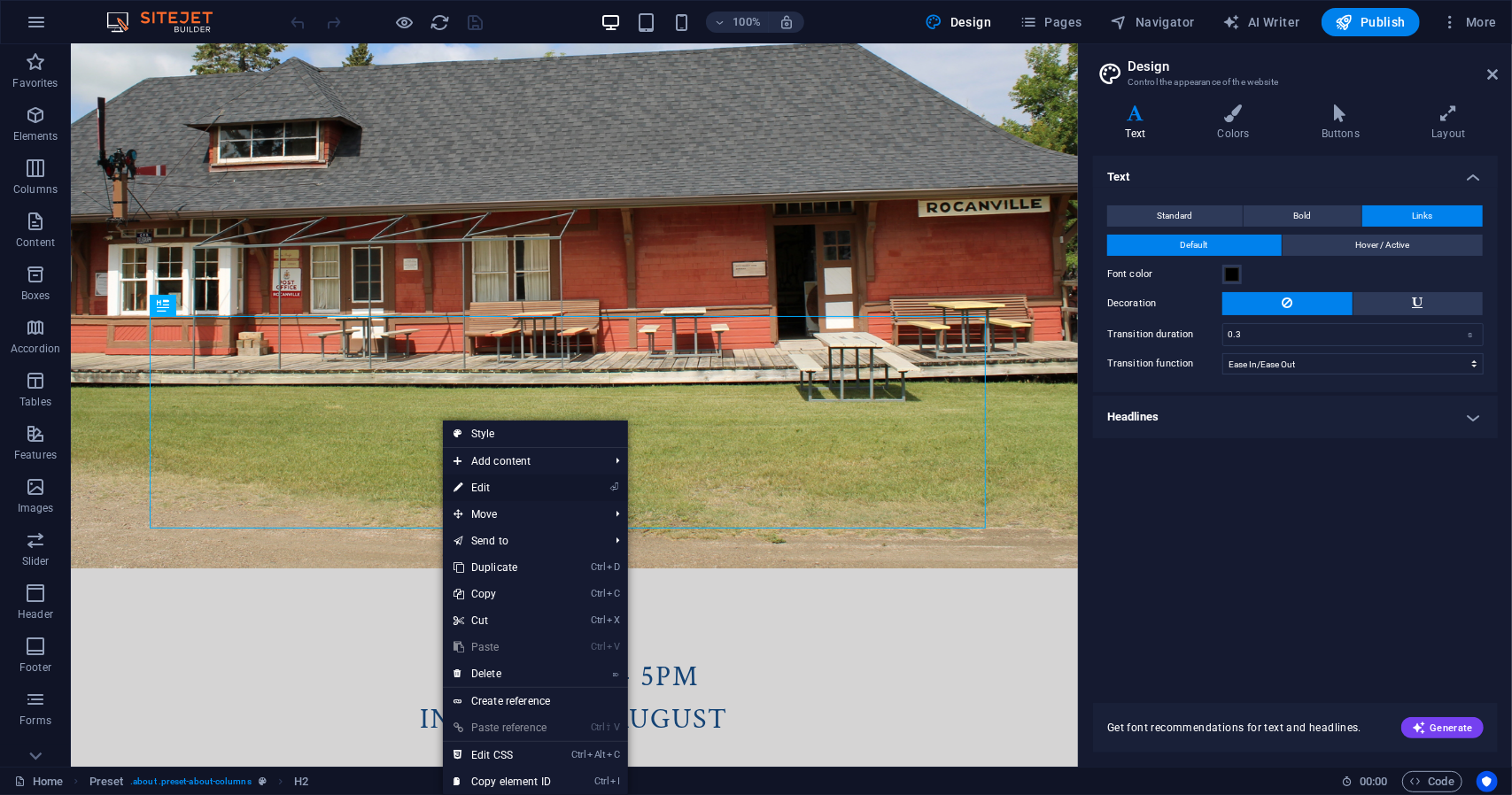 click on "⏎  Edit" at bounding box center (502, 488) 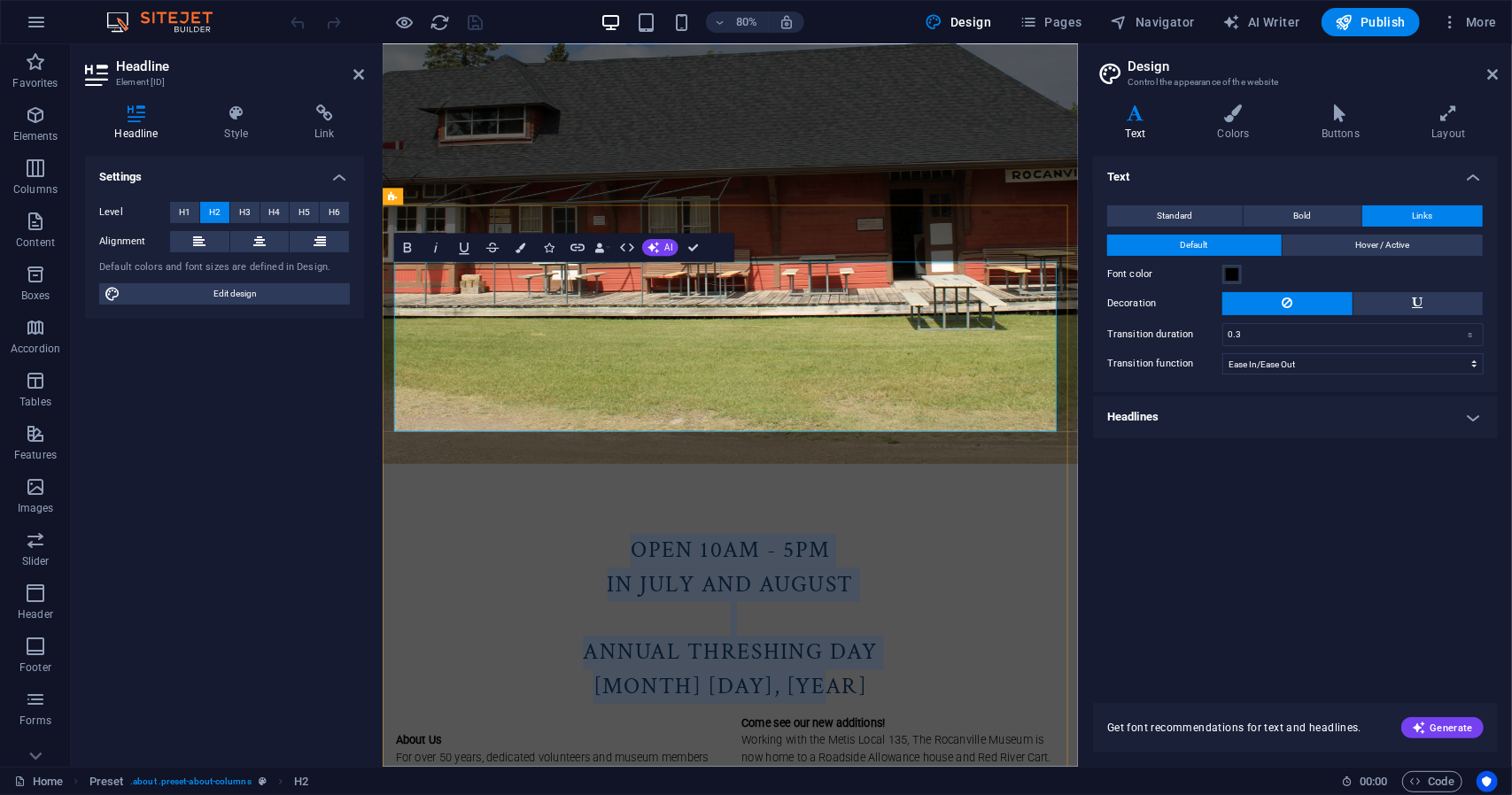 click on "OPEN 10am - 5pm in [MONTH] and [MONTH] Annual Threshing Day [DATE]" at bounding box center (817, 761) 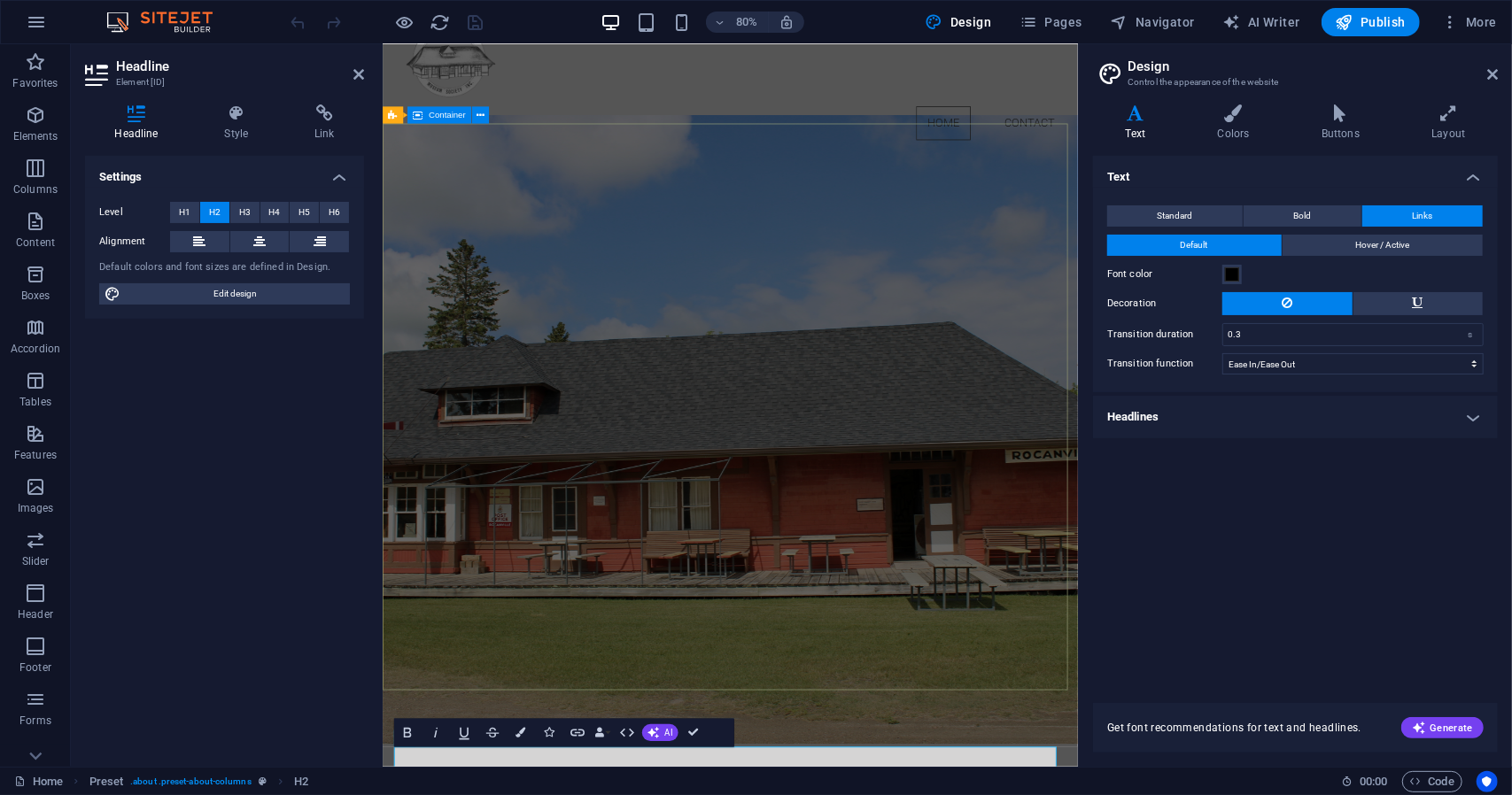scroll, scrollTop: 0, scrollLeft: 0, axis: both 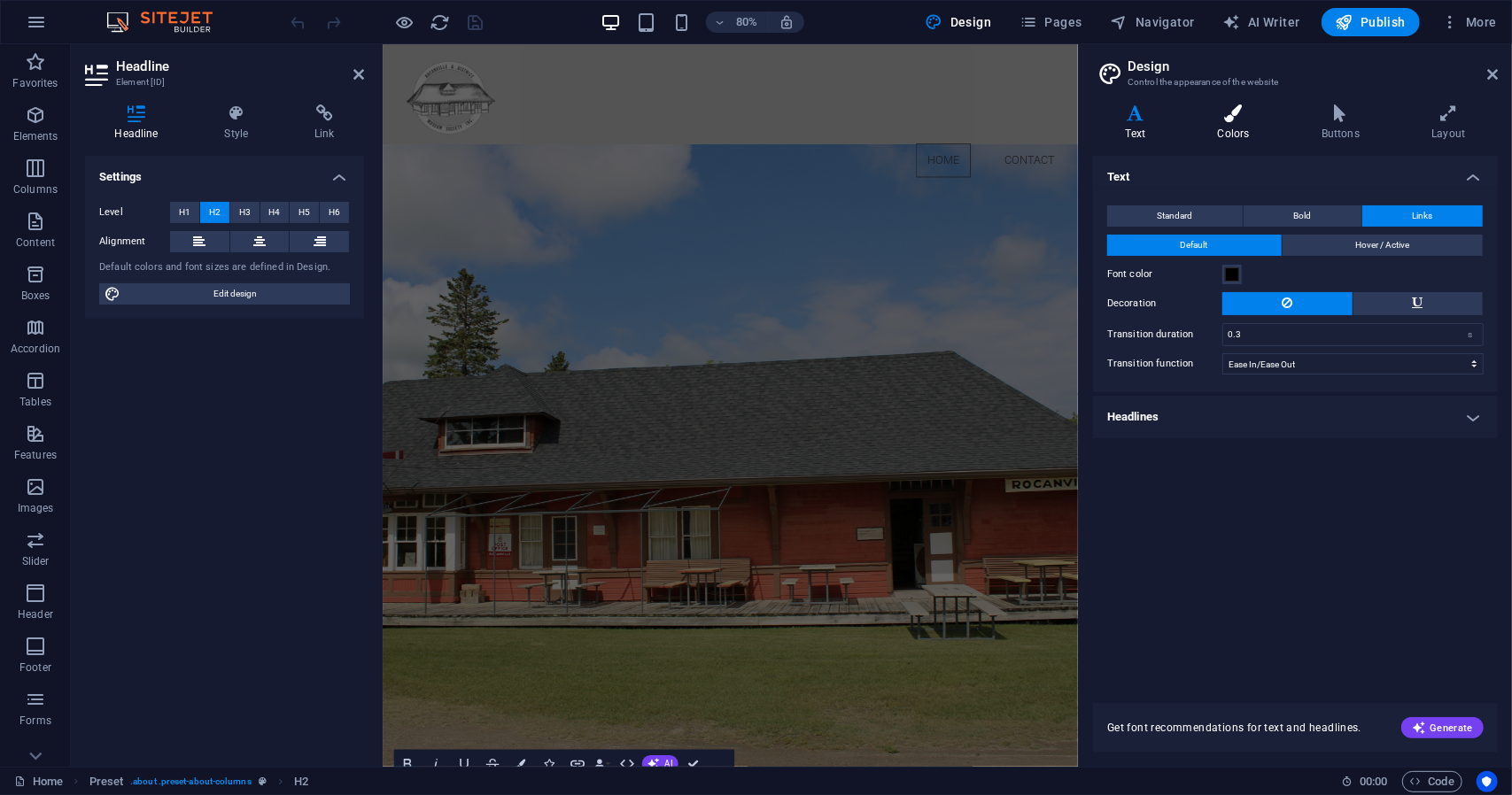 click on "Colors" at bounding box center (1237, 123) 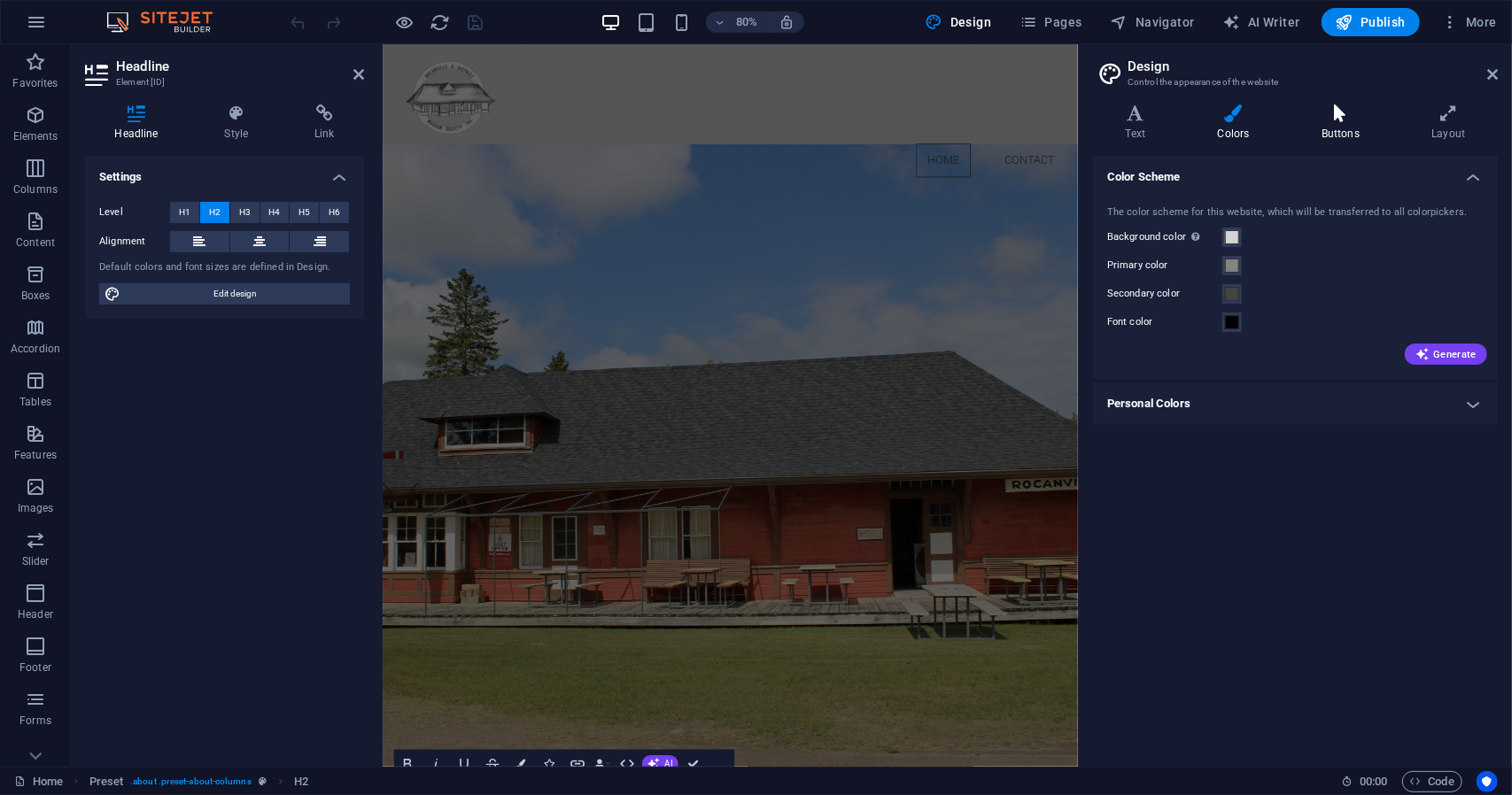 click at bounding box center [1340, 113] 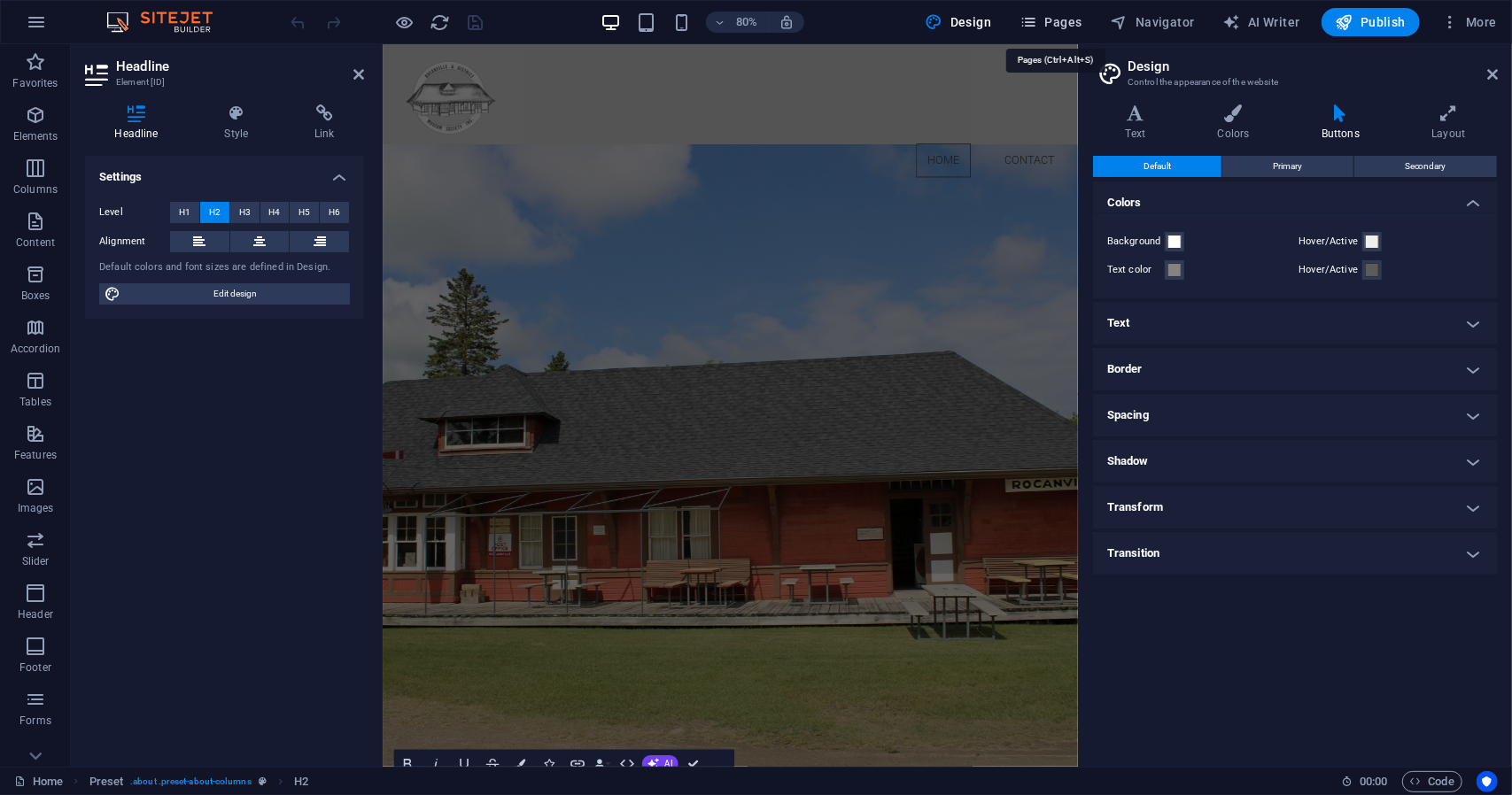 click on "Pages" at bounding box center (1051, 22) 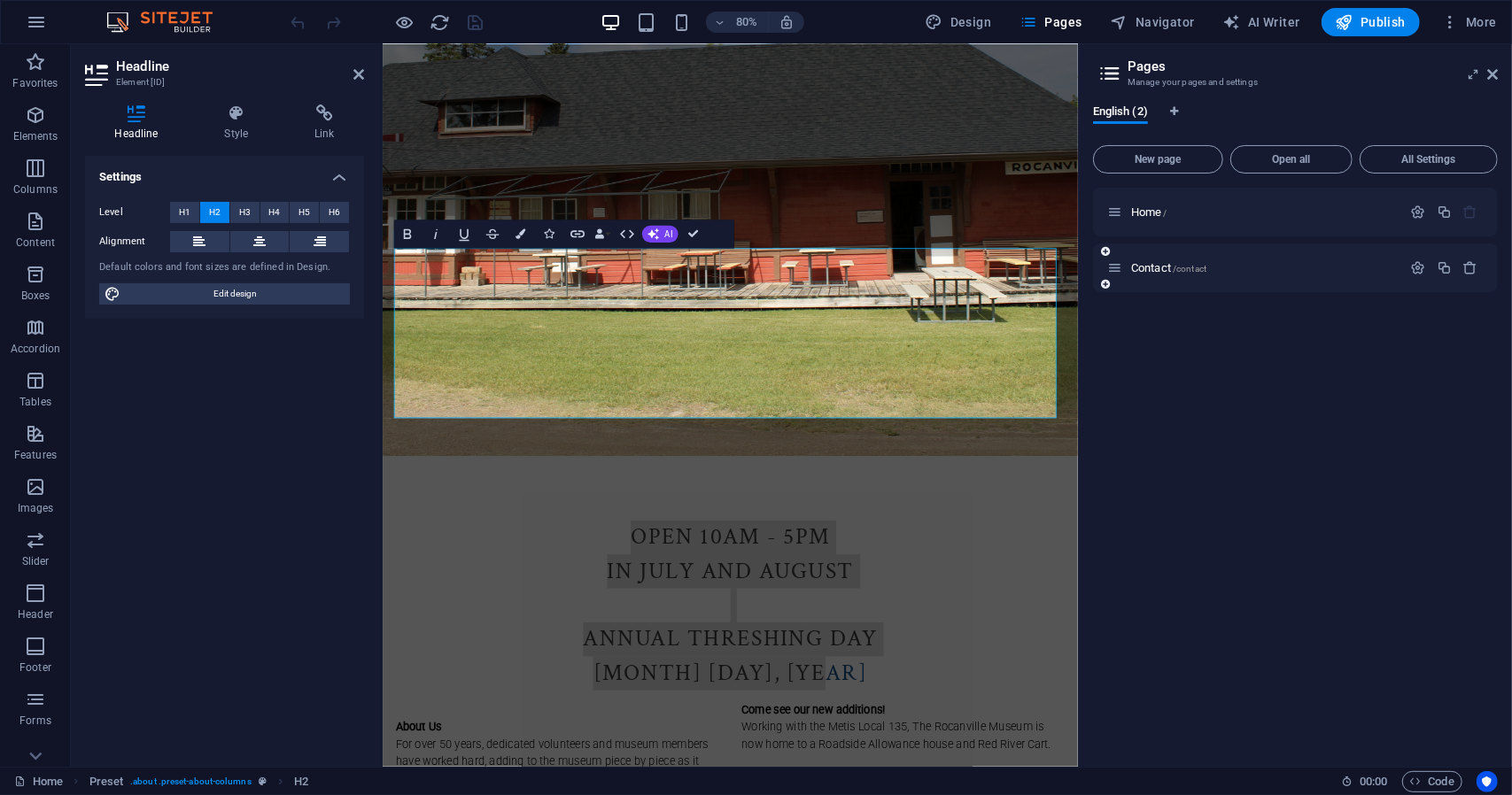 click on "Contact /contact" at bounding box center [1254, 267] 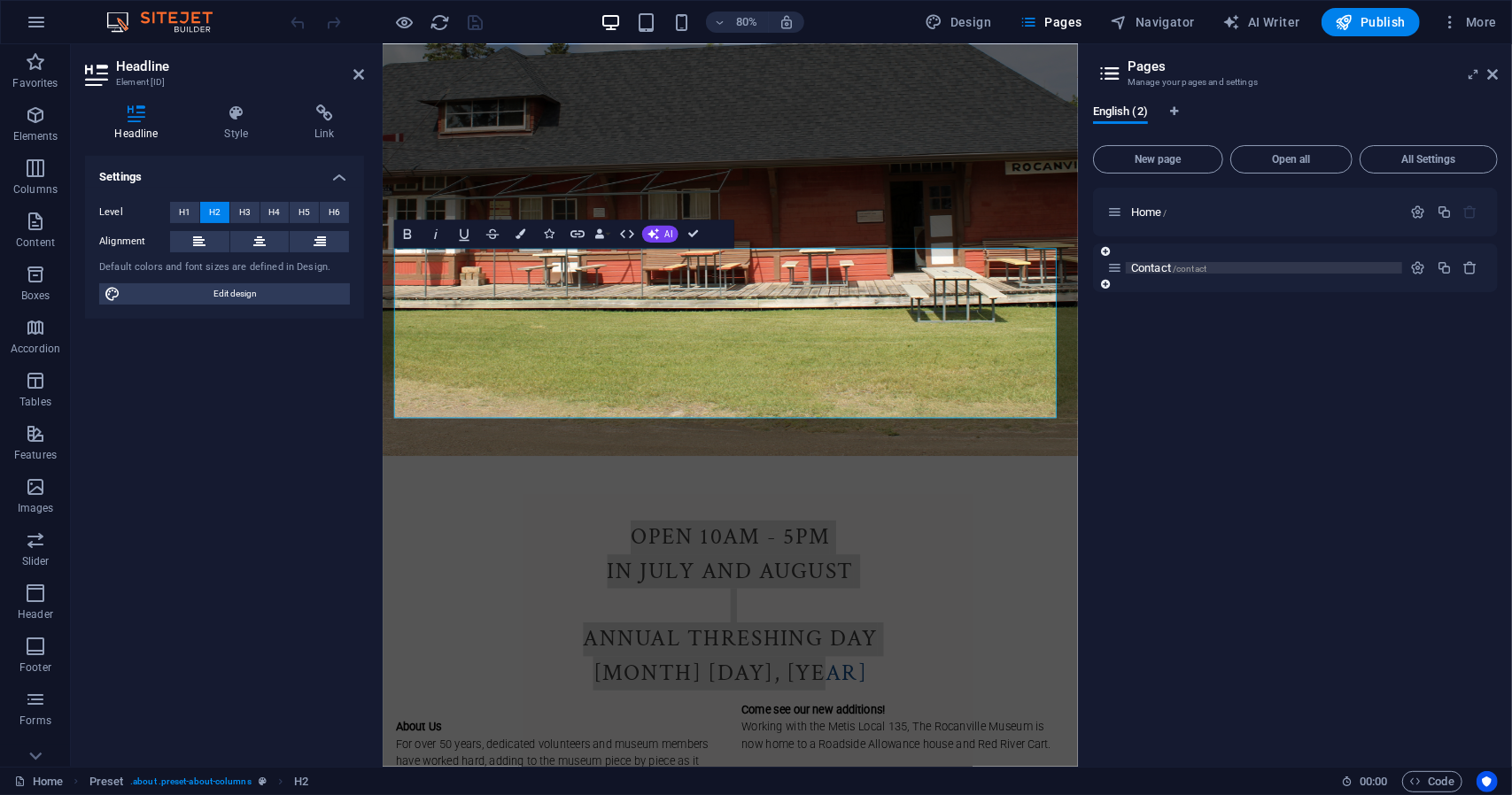 click on "Contact /contact" at bounding box center (1168, 267) 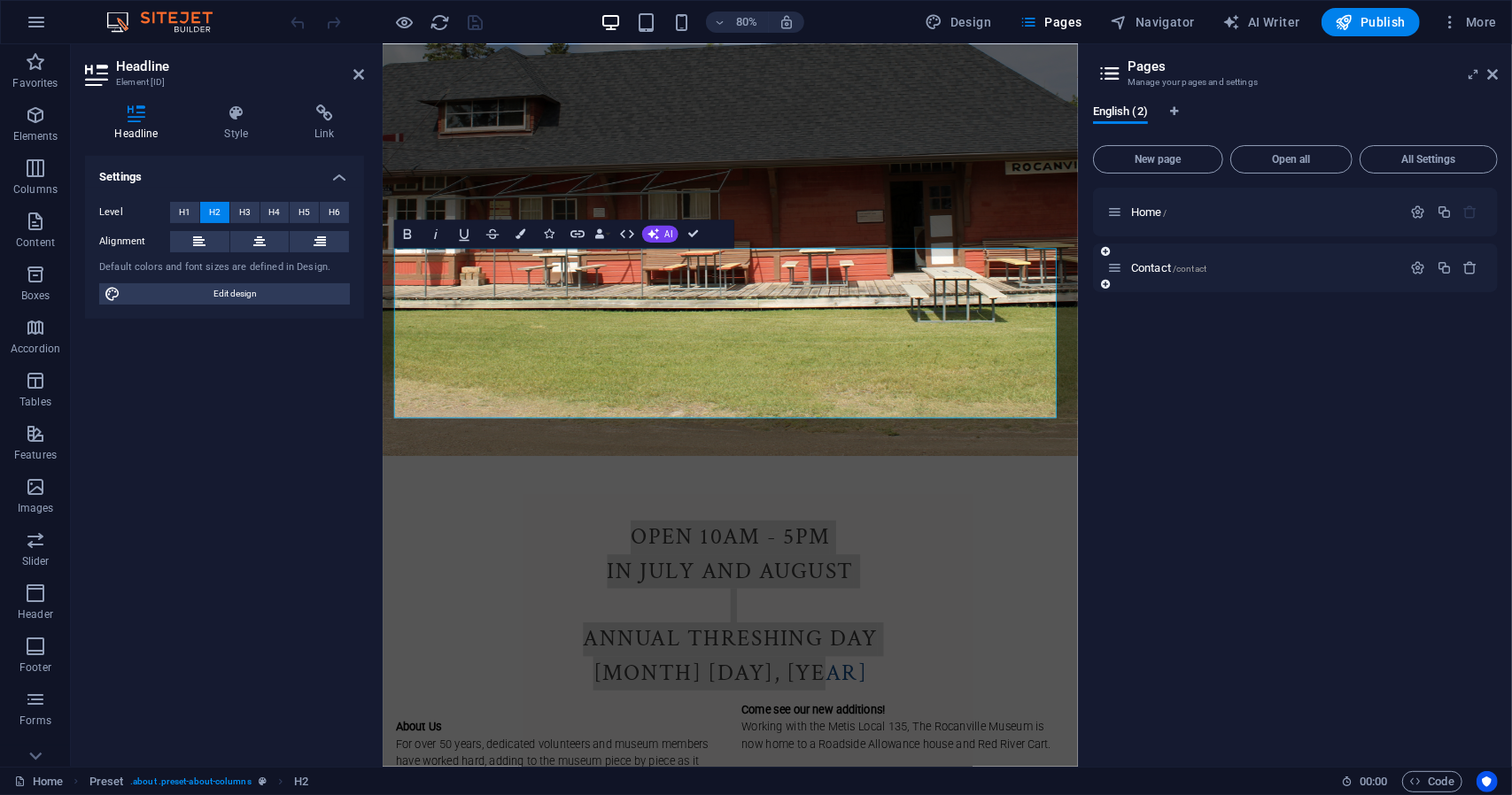 scroll, scrollTop: 0, scrollLeft: 0, axis: both 